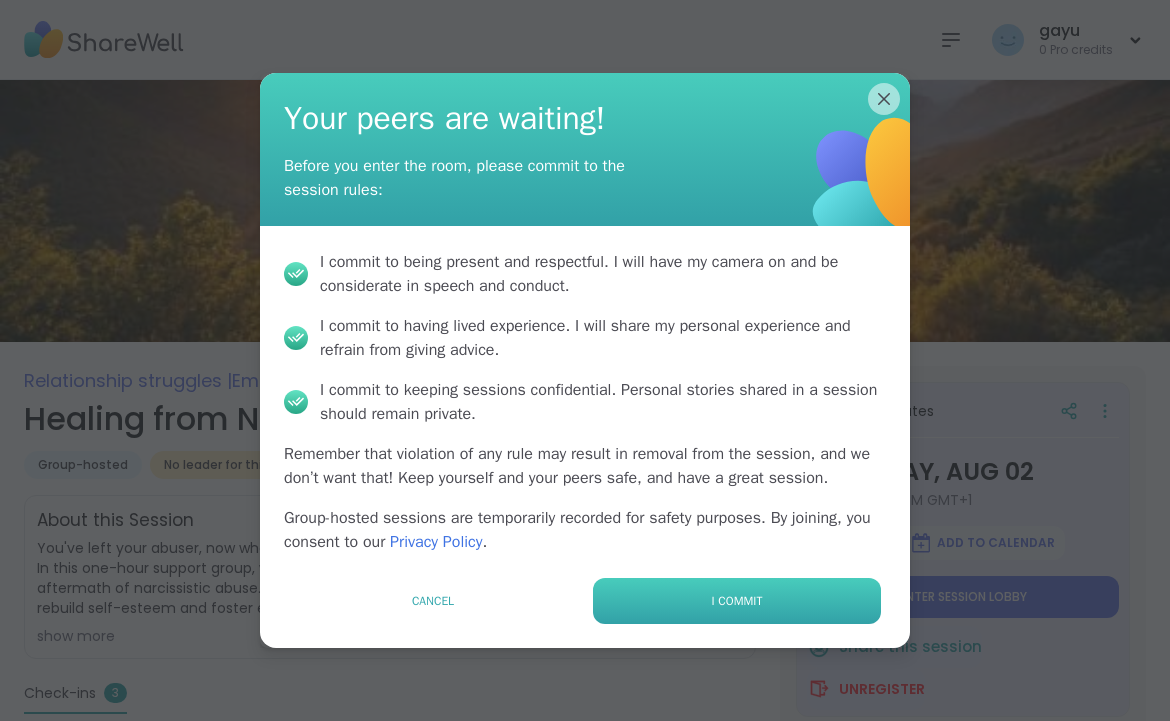 scroll, scrollTop: 0, scrollLeft: 0, axis: both 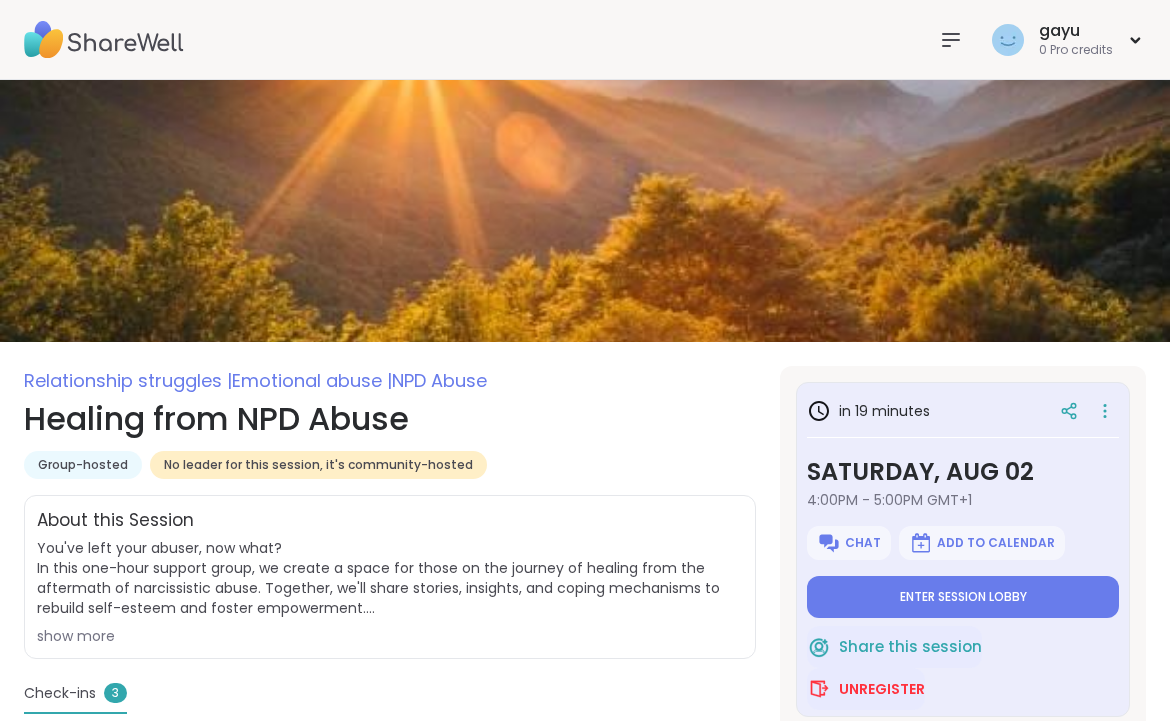 type on "*" 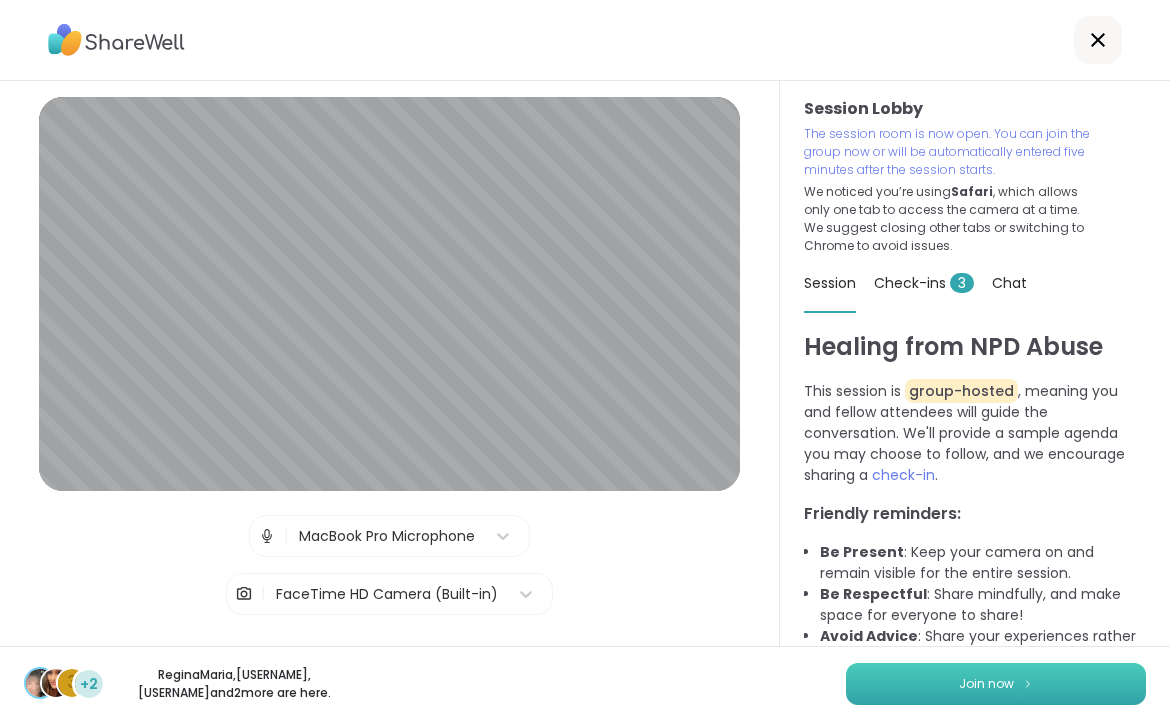 click on "Join now" at bounding box center (996, 684) 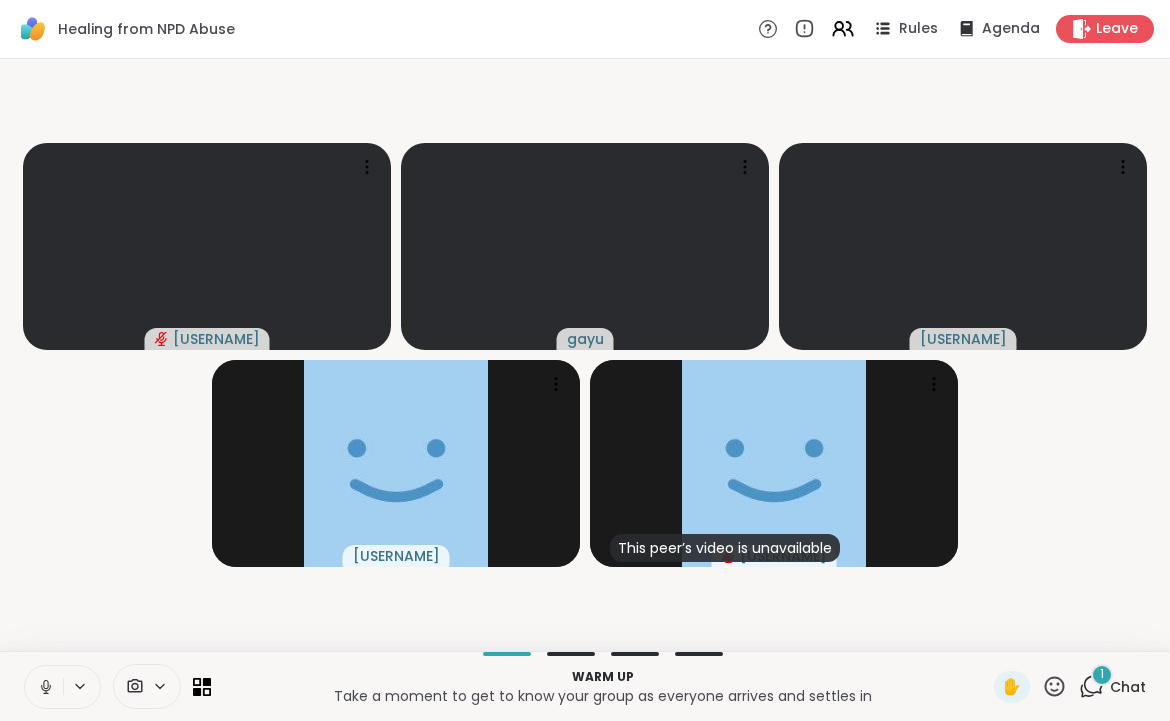 scroll, scrollTop: 0, scrollLeft: 0, axis: both 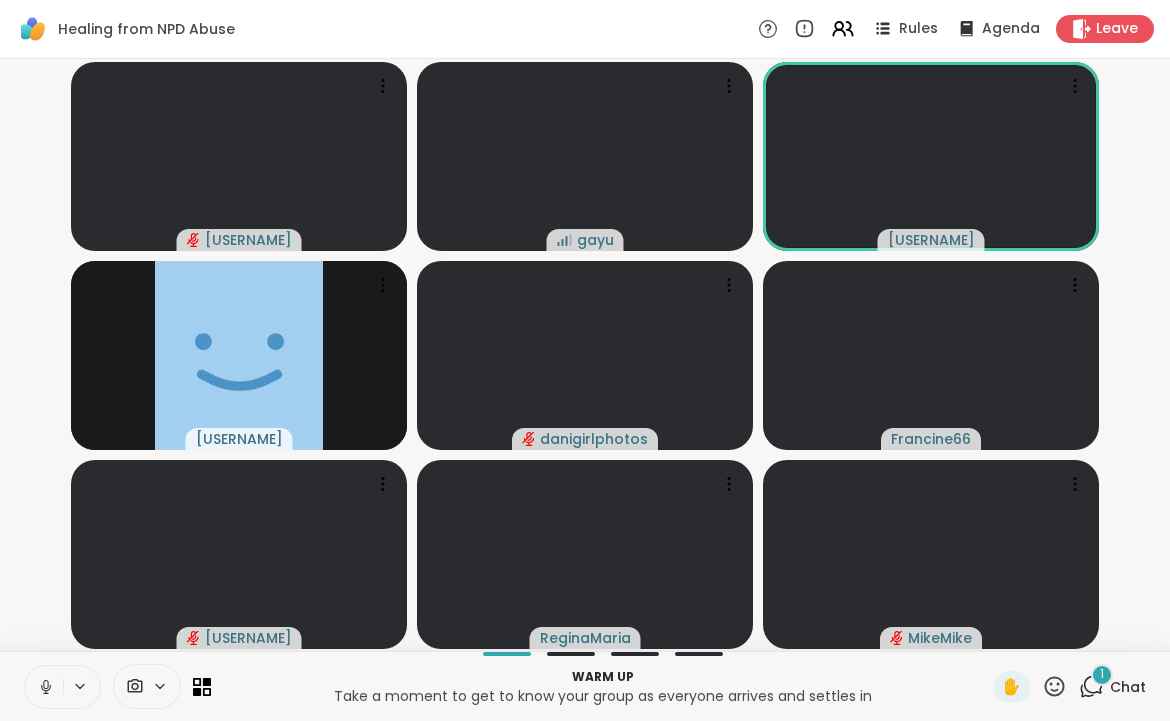 click on "Chat" at bounding box center [1128, 687] 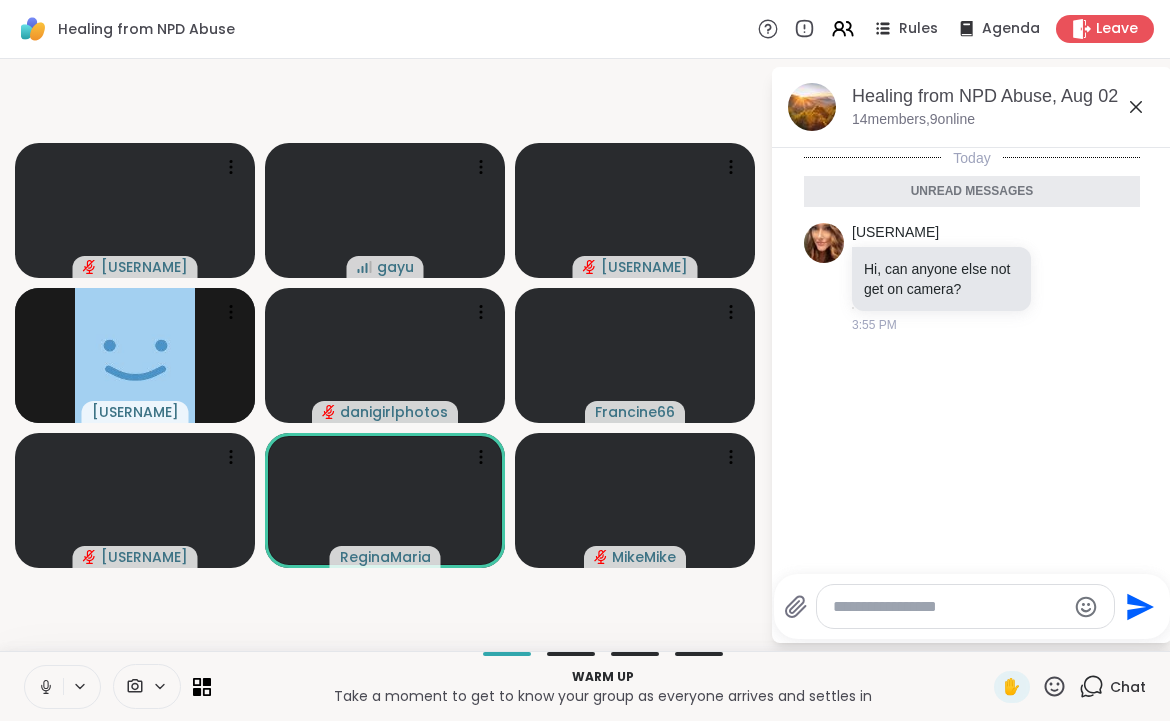 click 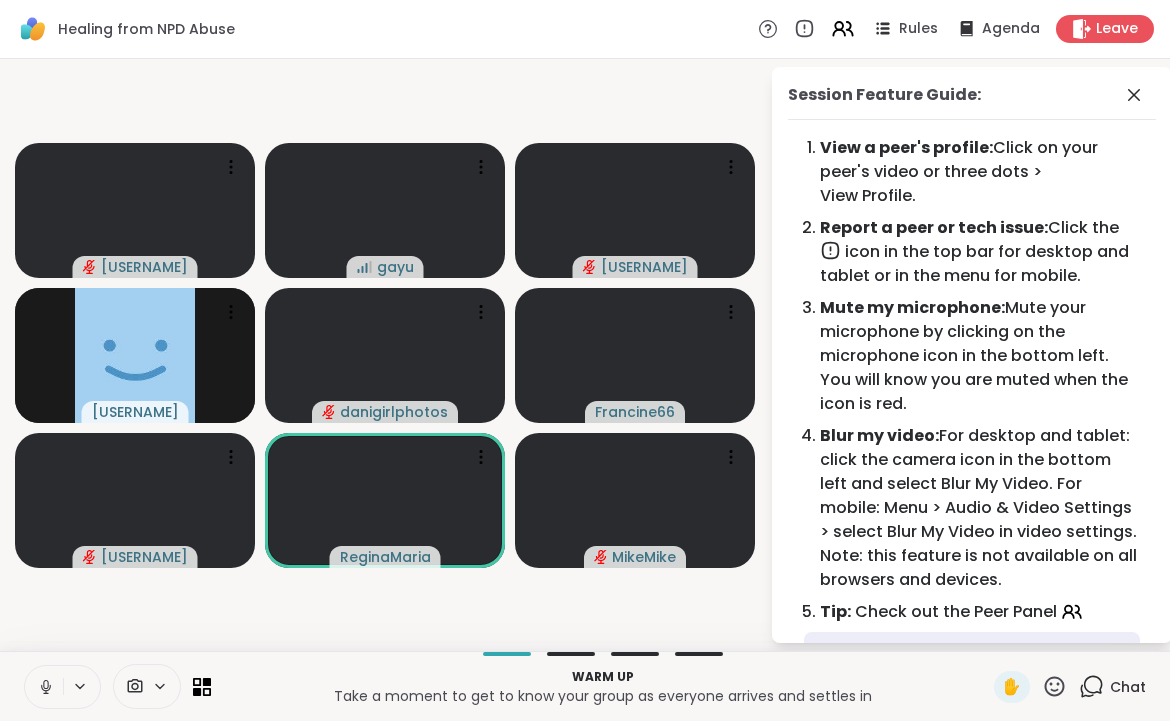 click on "Healing from NPD Abuse Rules Agenda Leave" at bounding box center (585, 29) 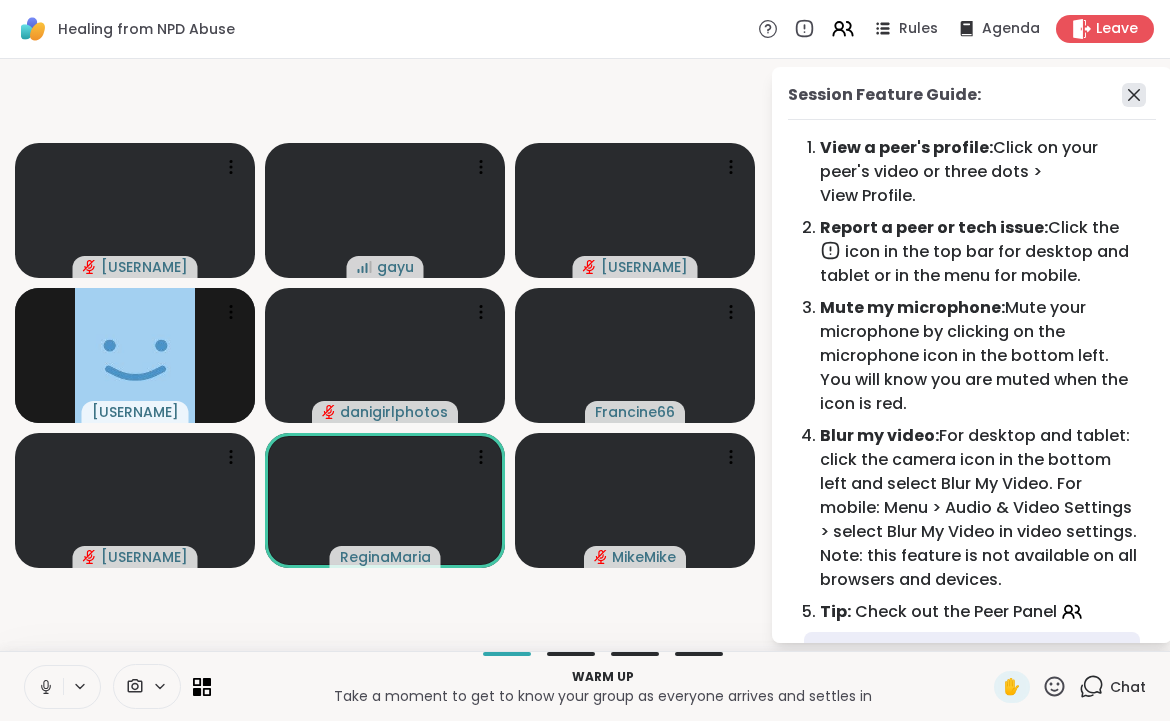 click 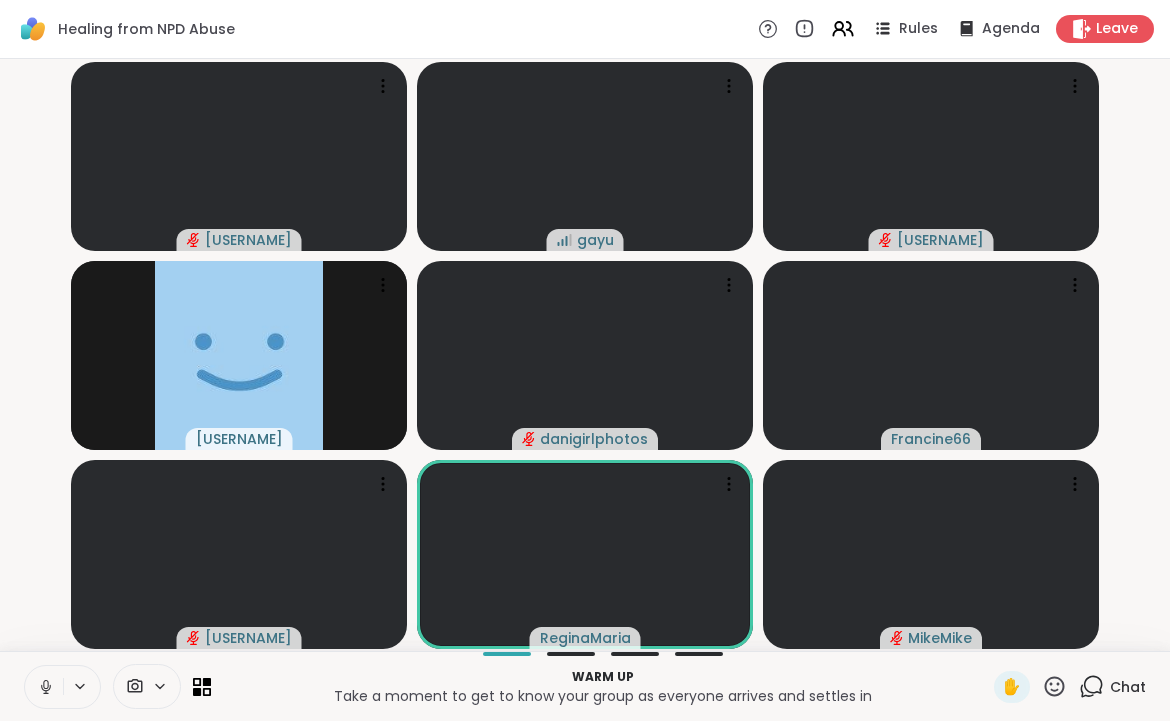scroll, scrollTop: 0, scrollLeft: 0, axis: both 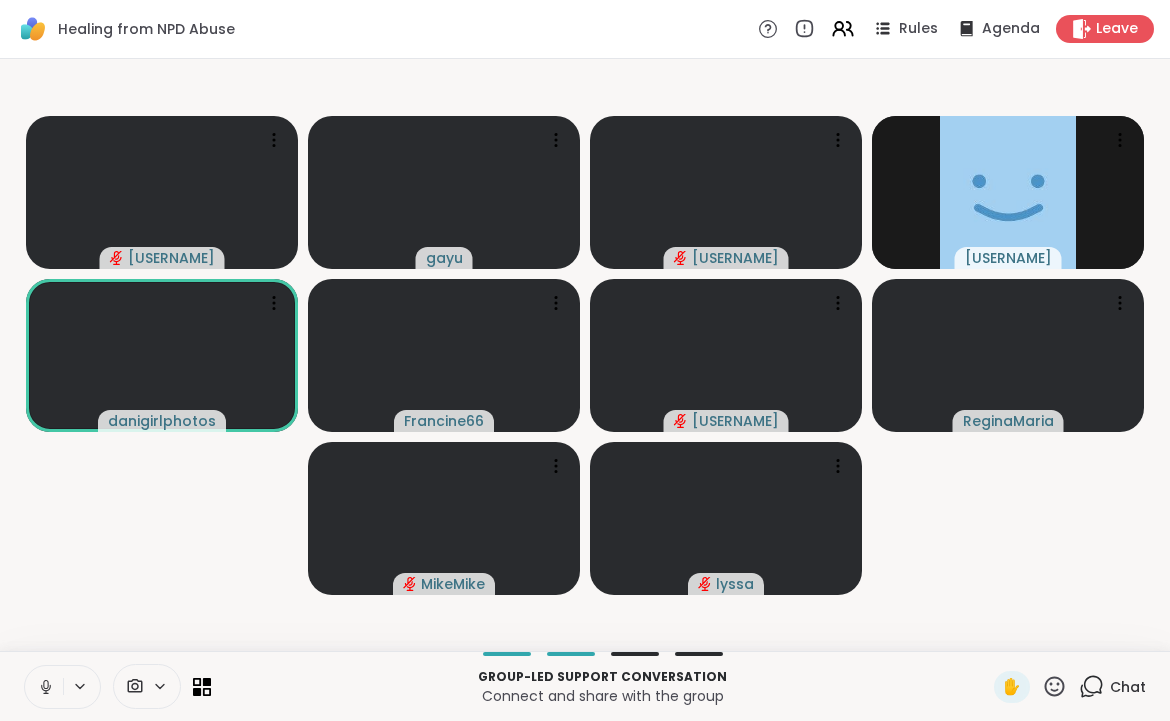 click 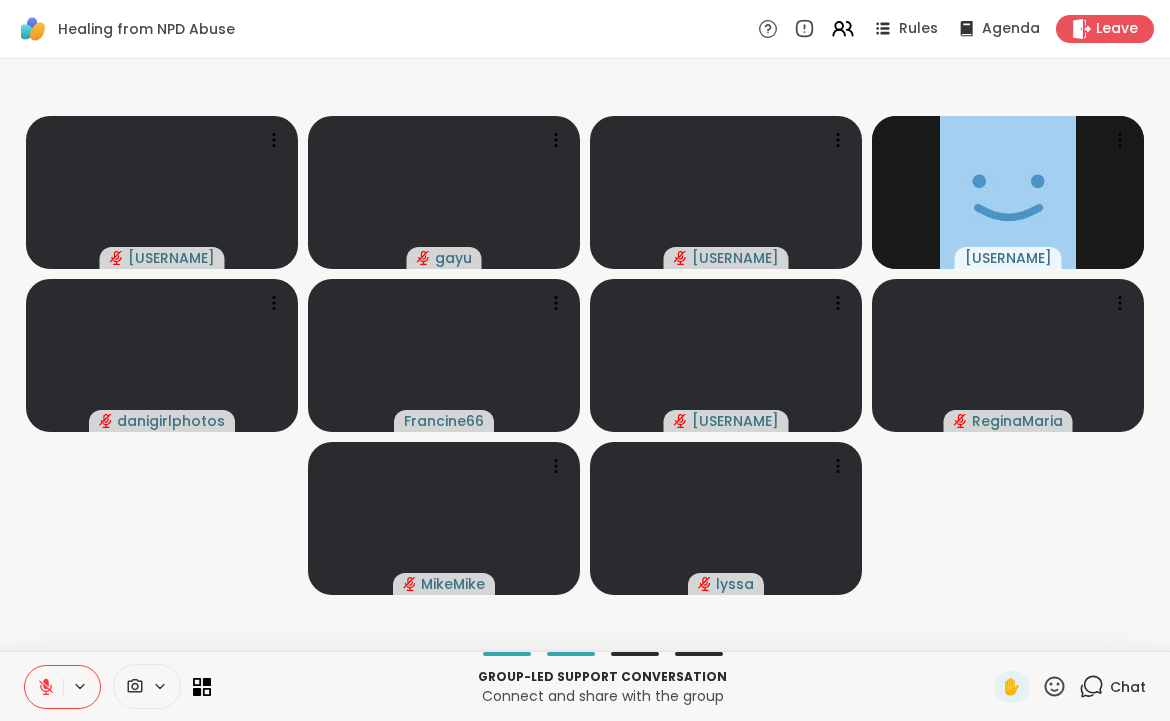 click 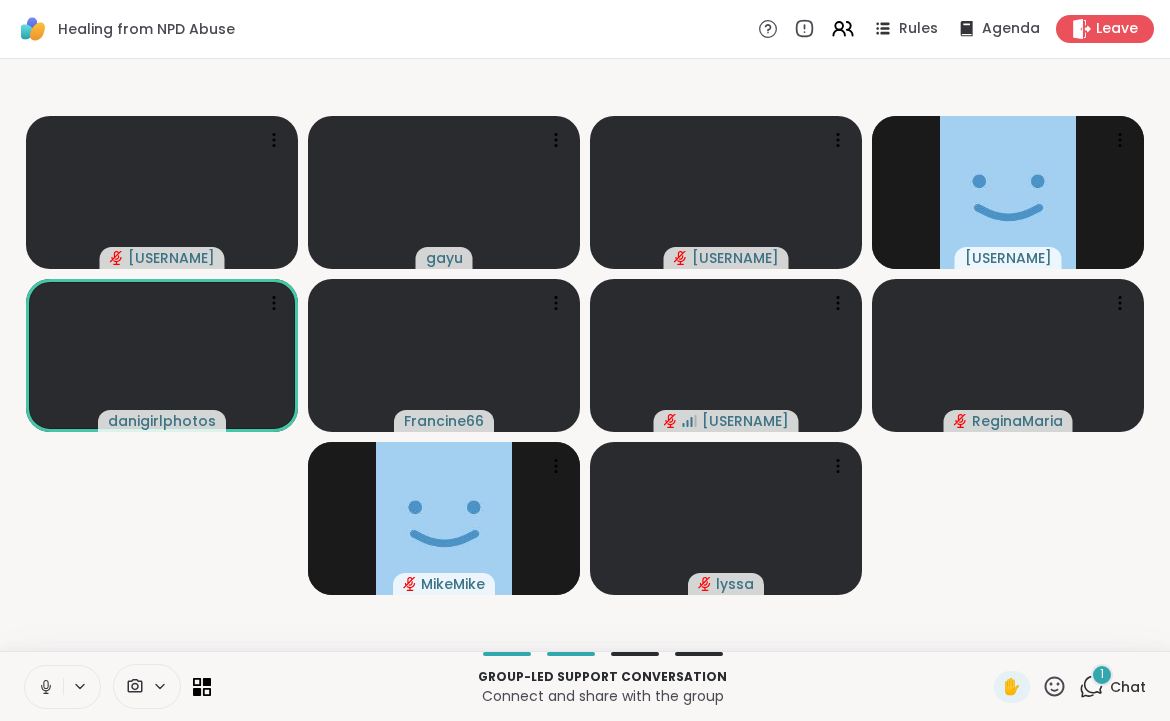click at bounding box center [44, 687] 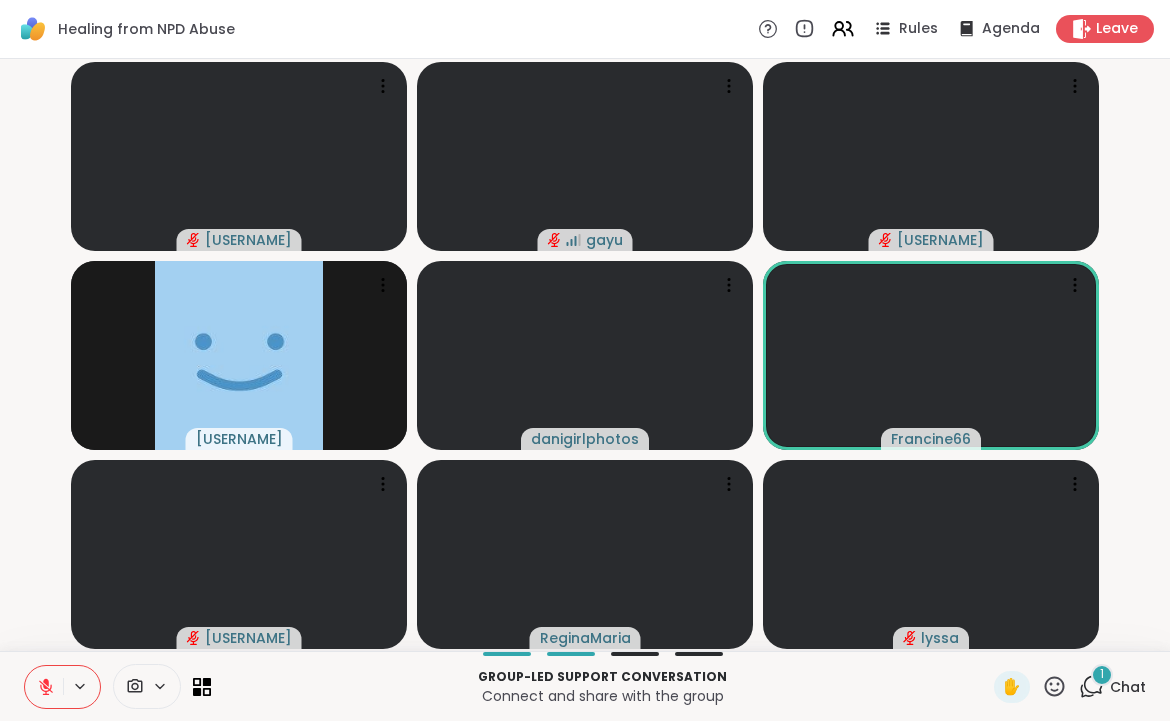 click at bounding box center (44, 687) 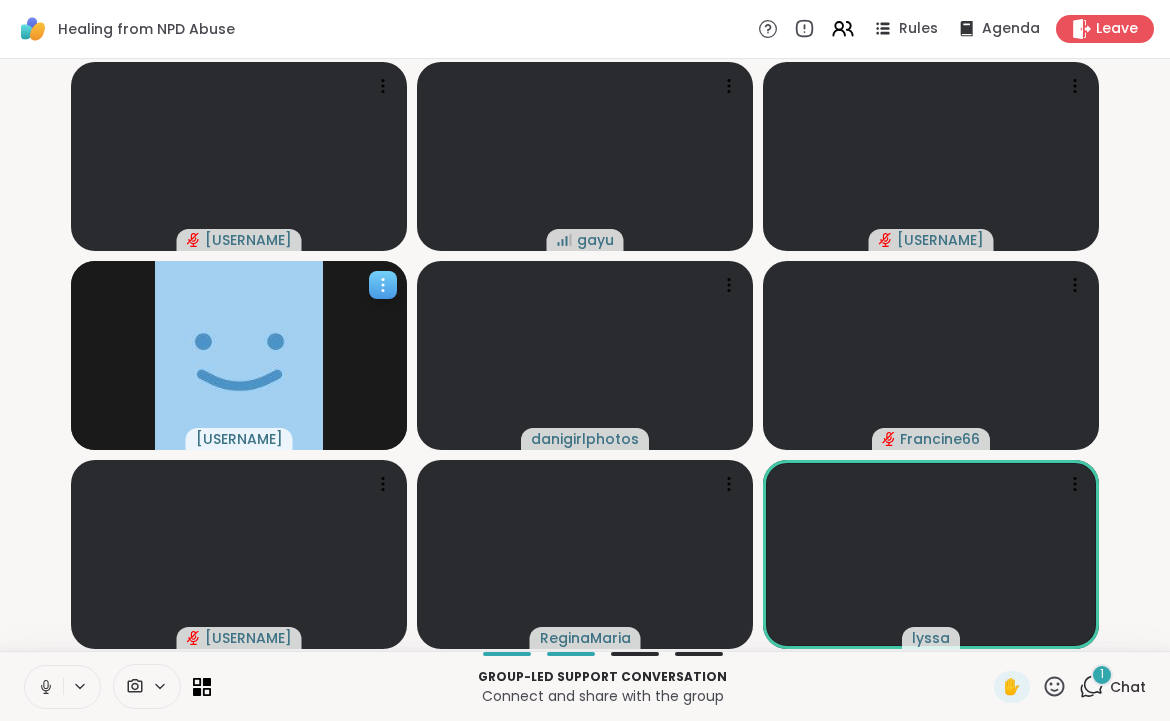 click 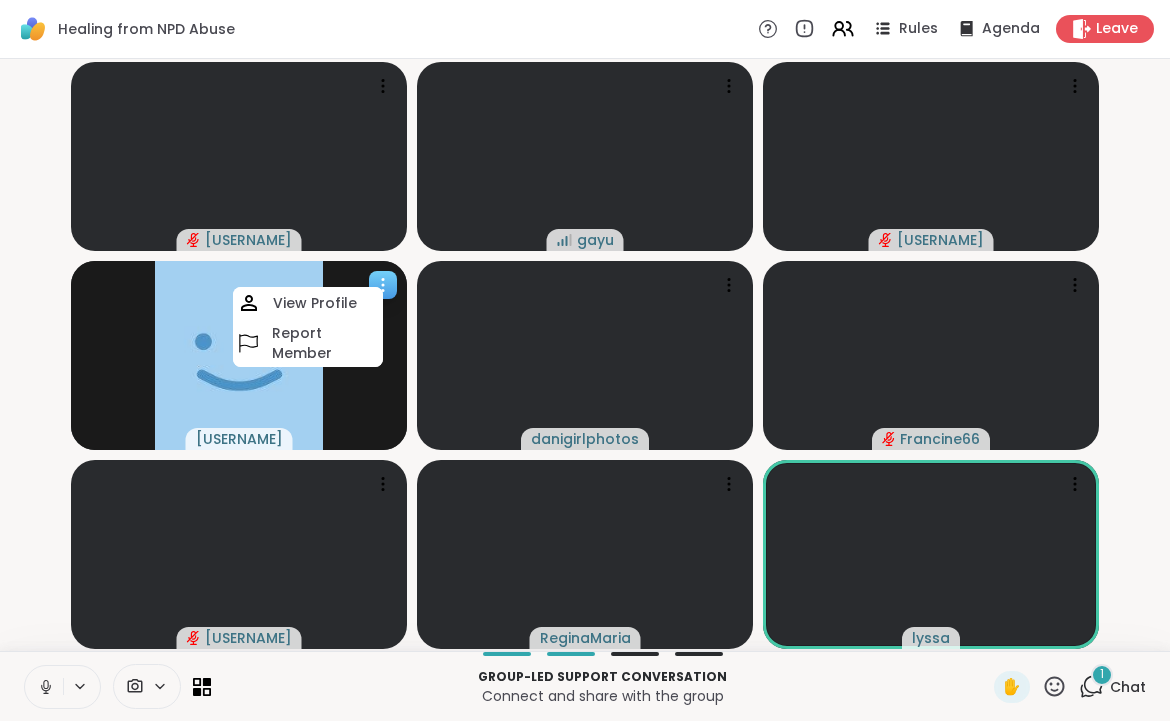 click at bounding box center [239, 355] 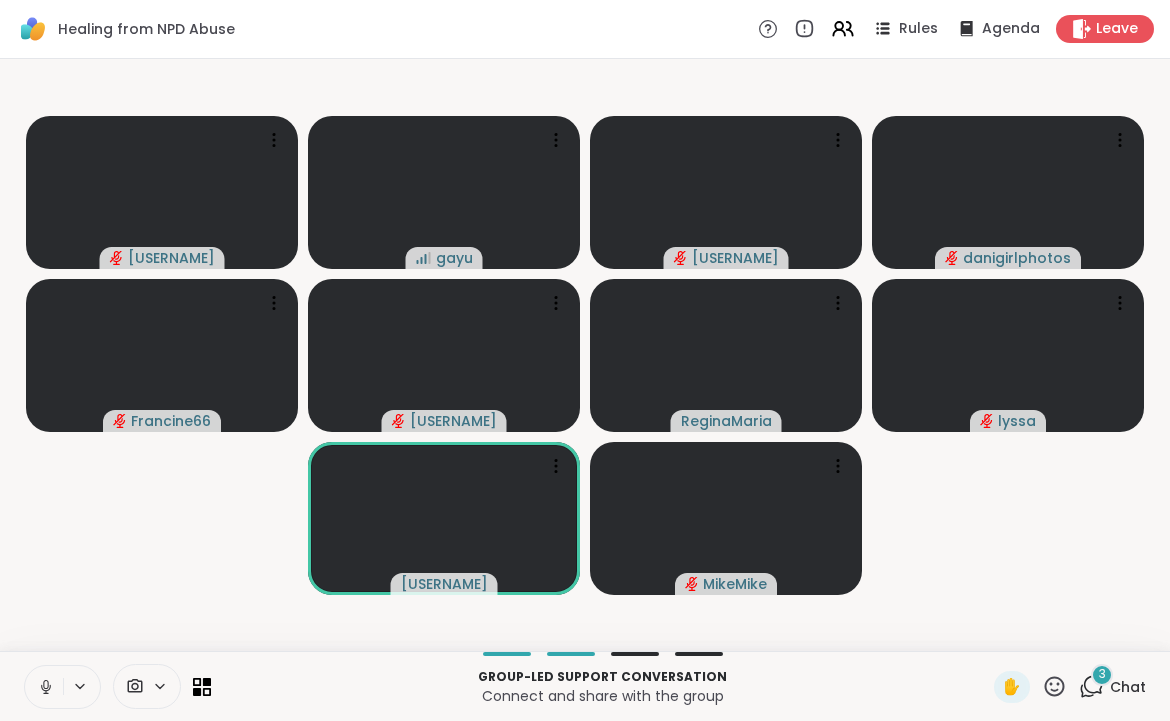 click 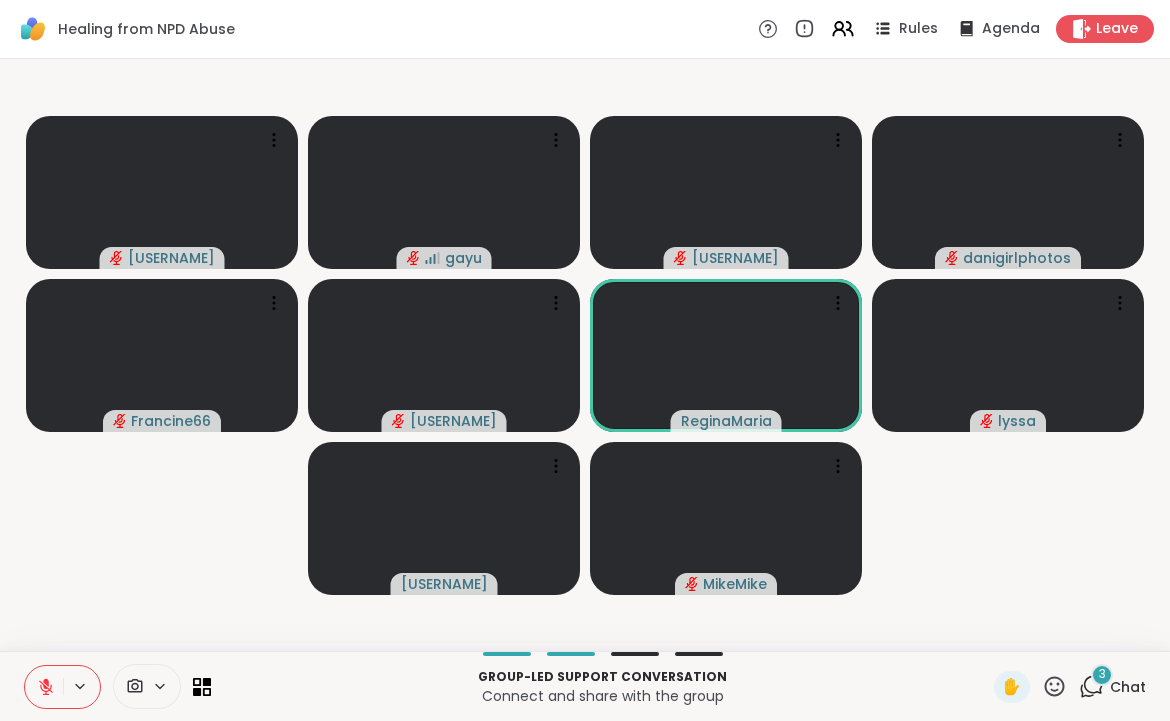 click 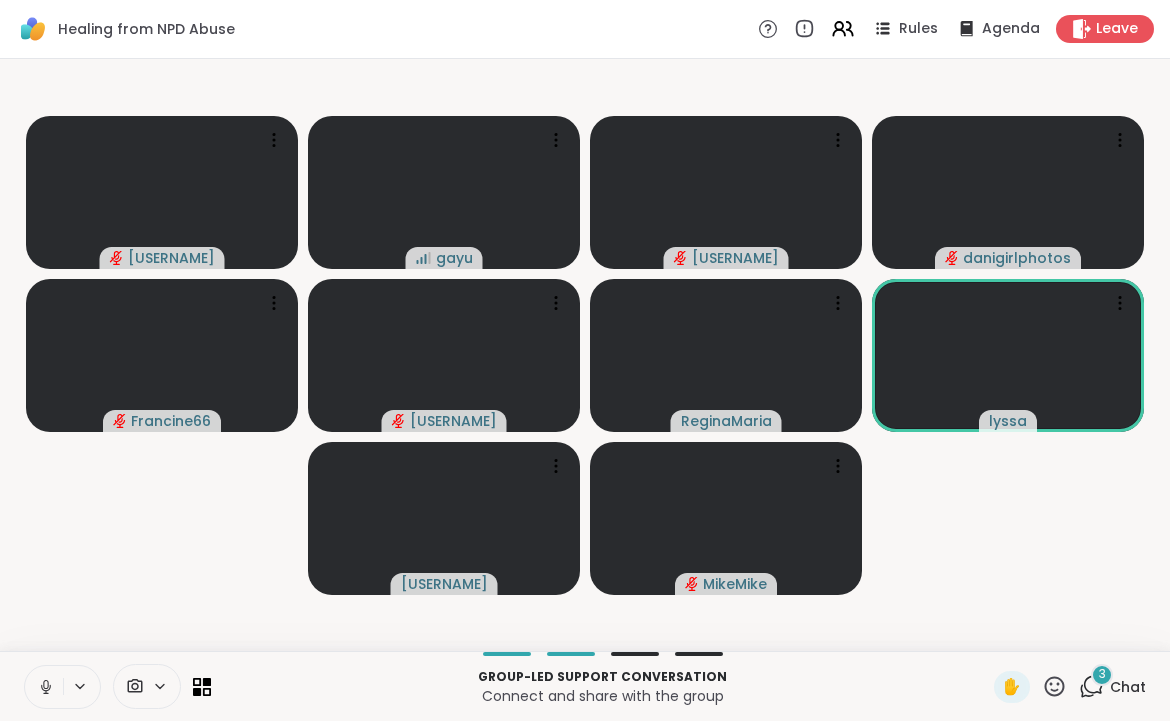 click 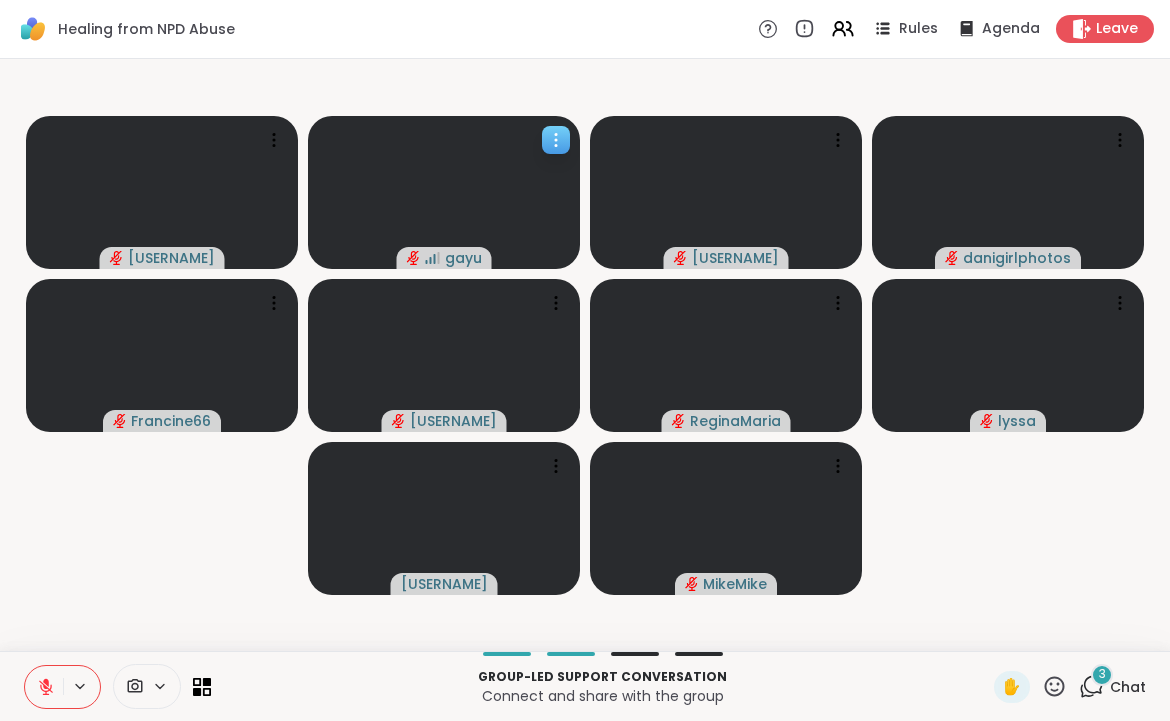 click 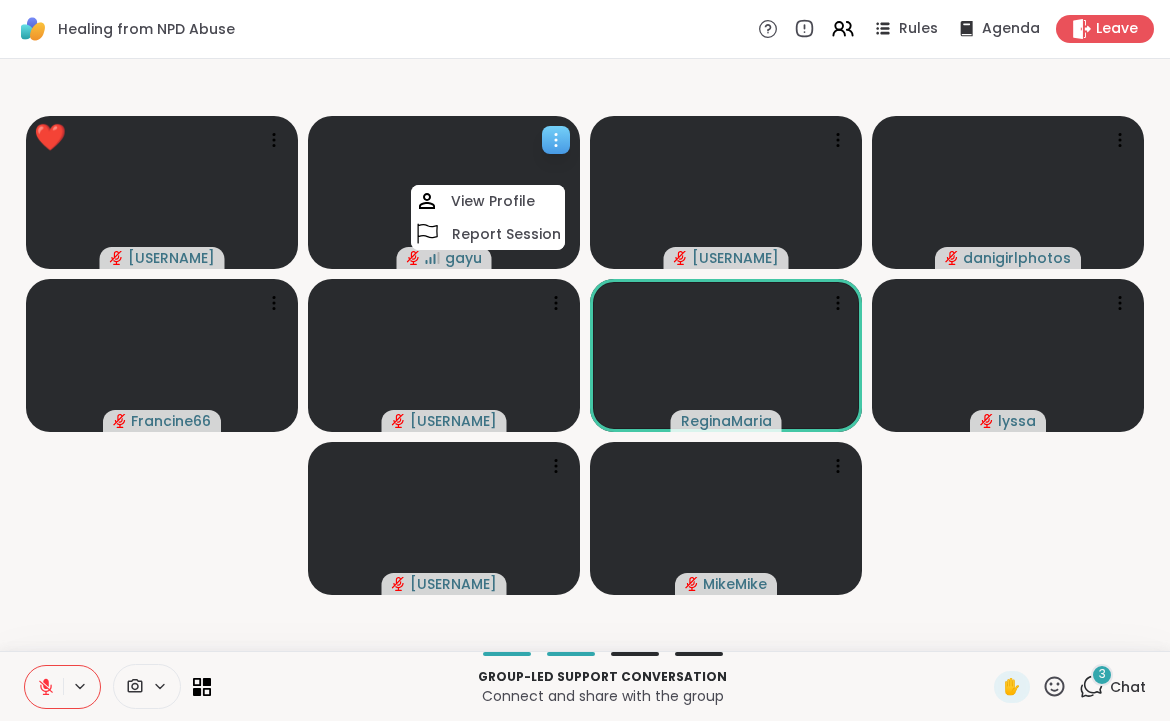 click at bounding box center [444, 192] 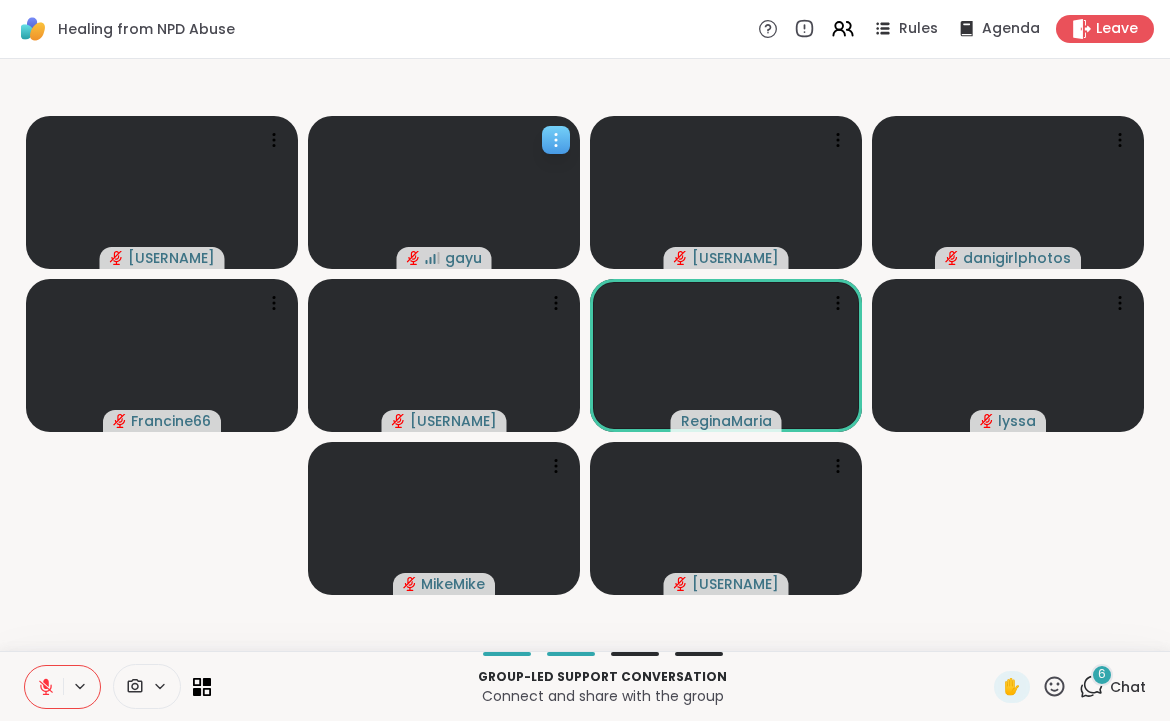 click 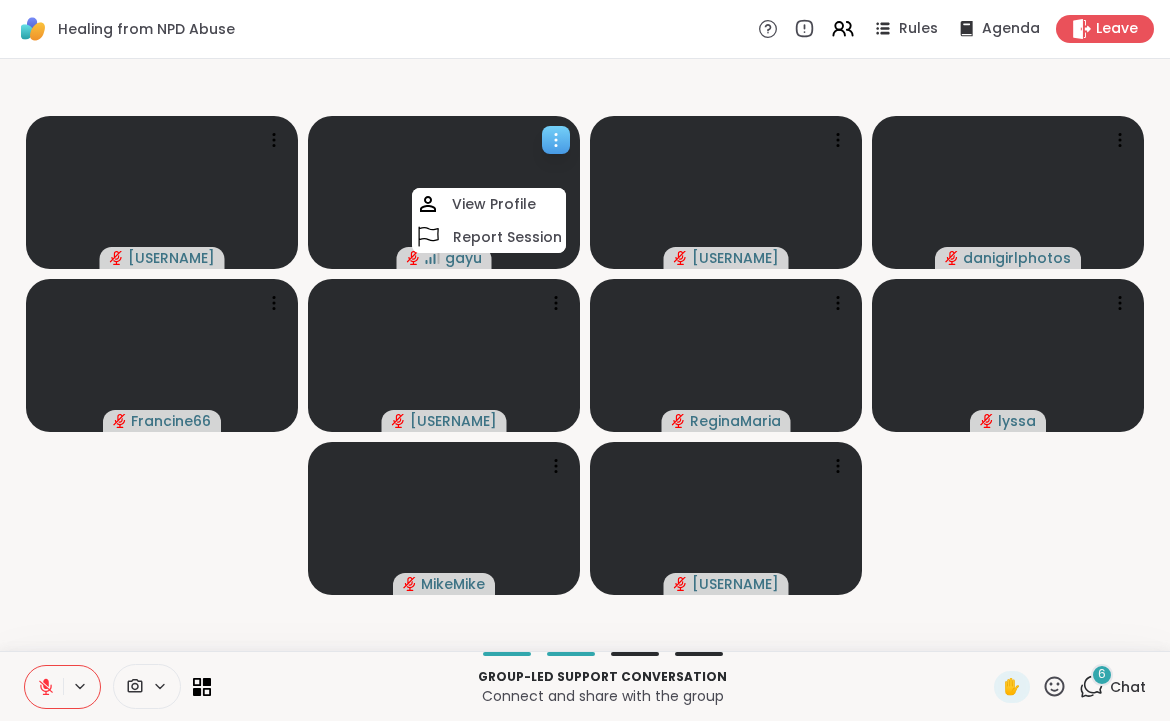 click 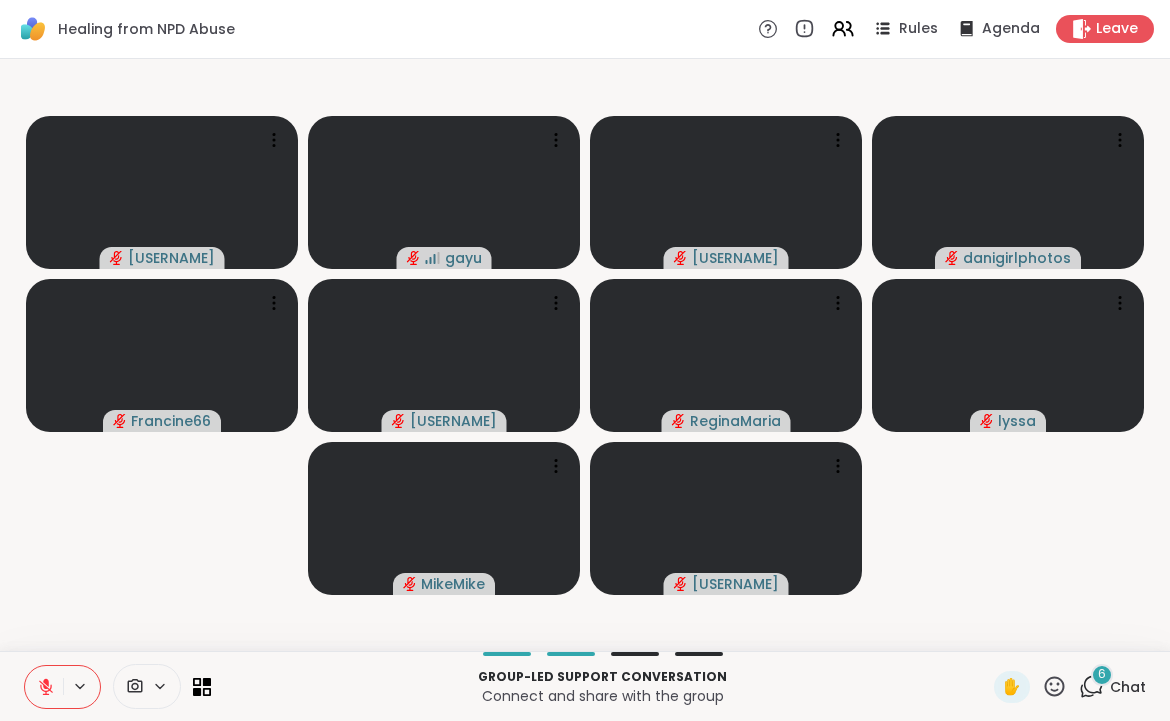 click 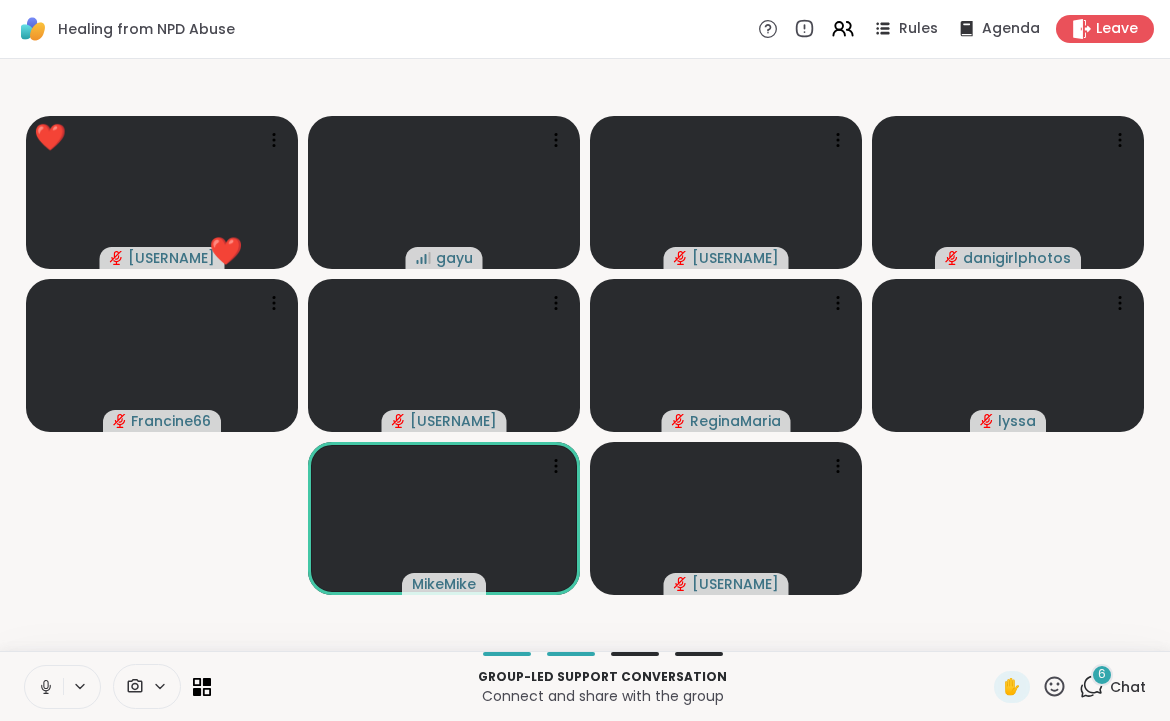 click 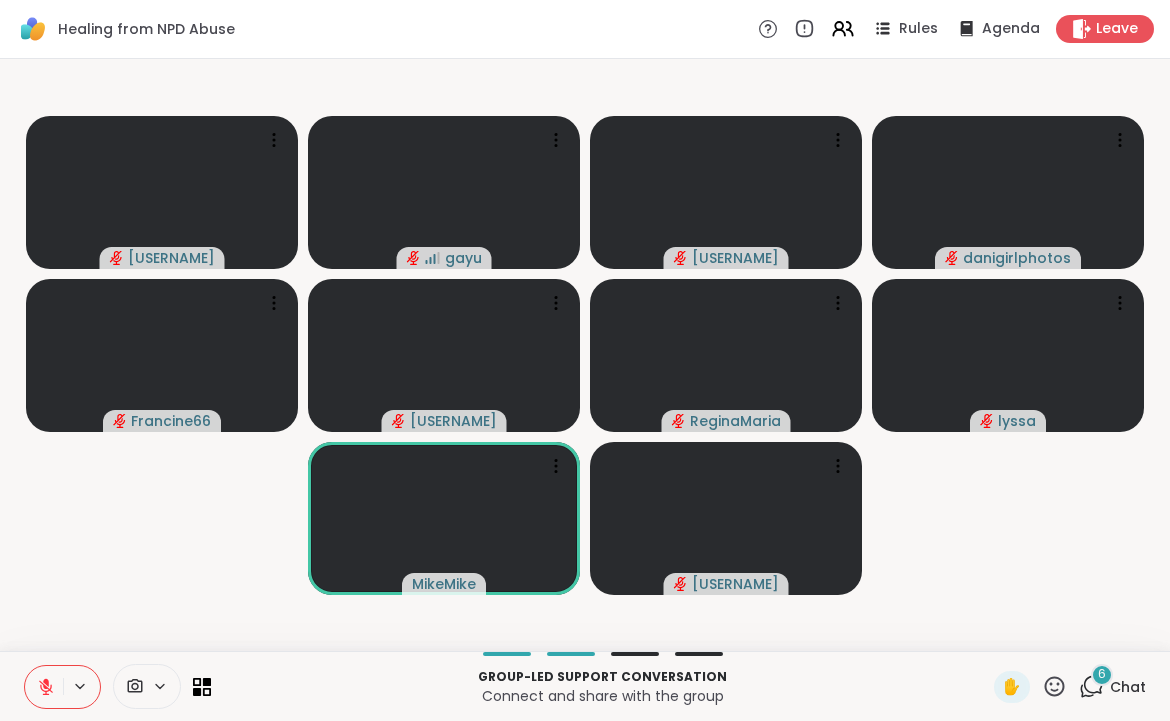 click on "6" at bounding box center [1102, 674] 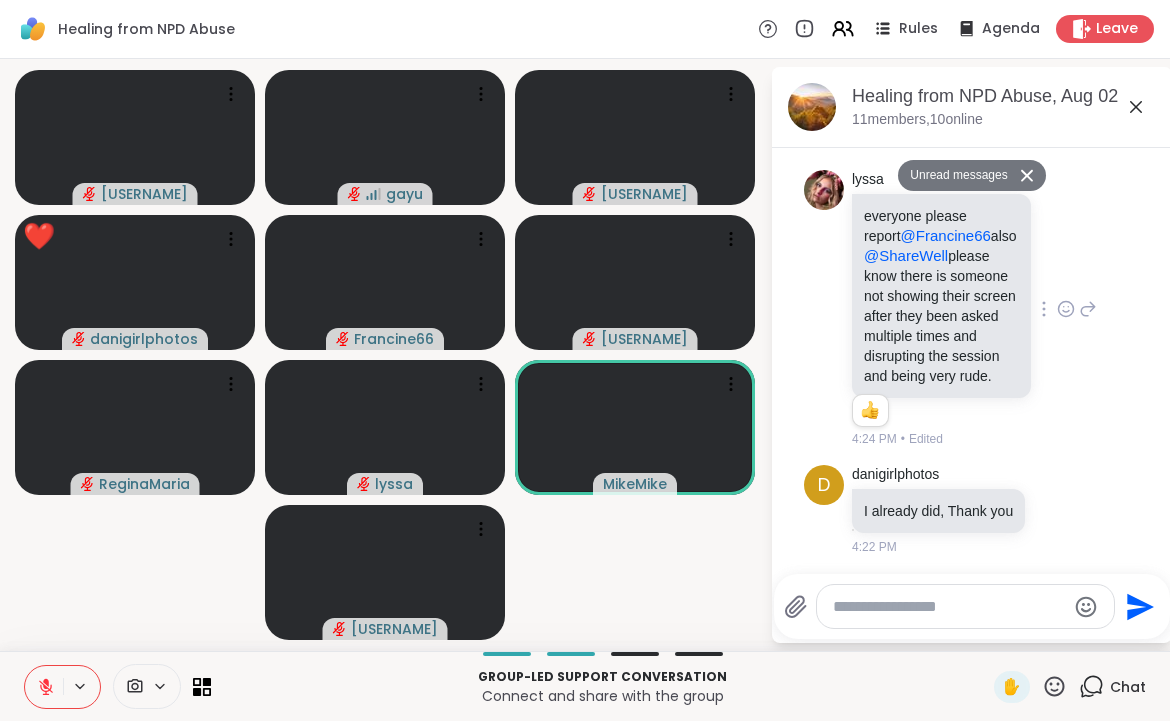 scroll, scrollTop: 739, scrollLeft: 0, axis: vertical 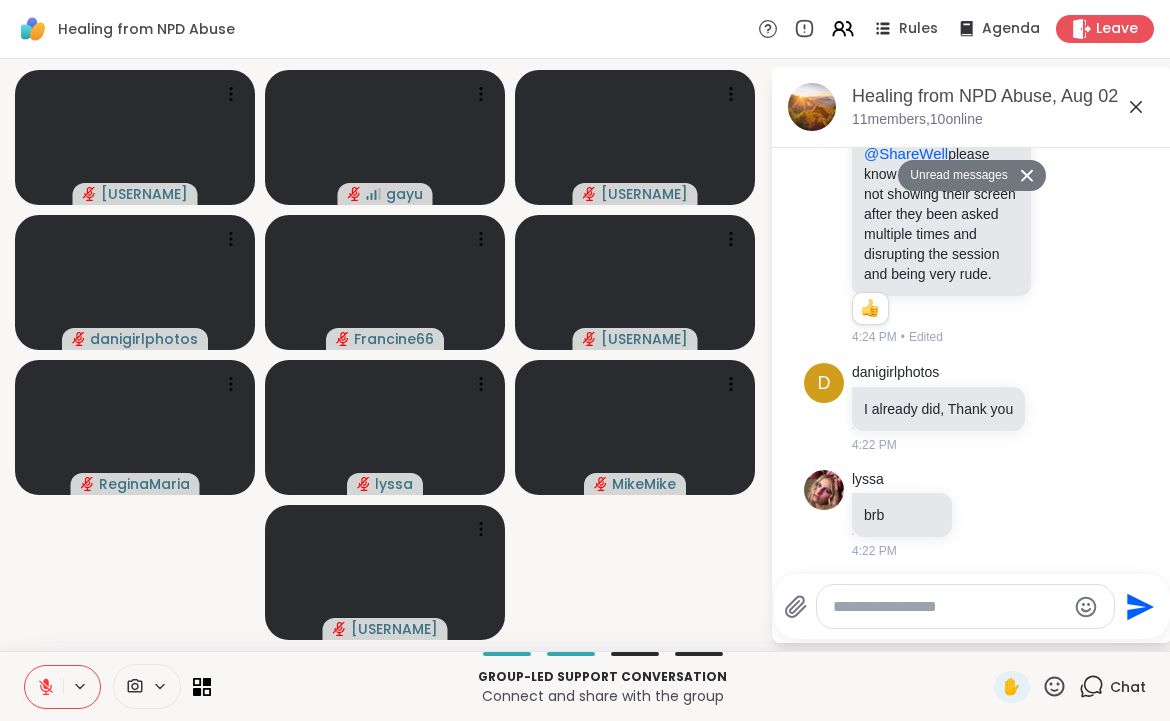 click 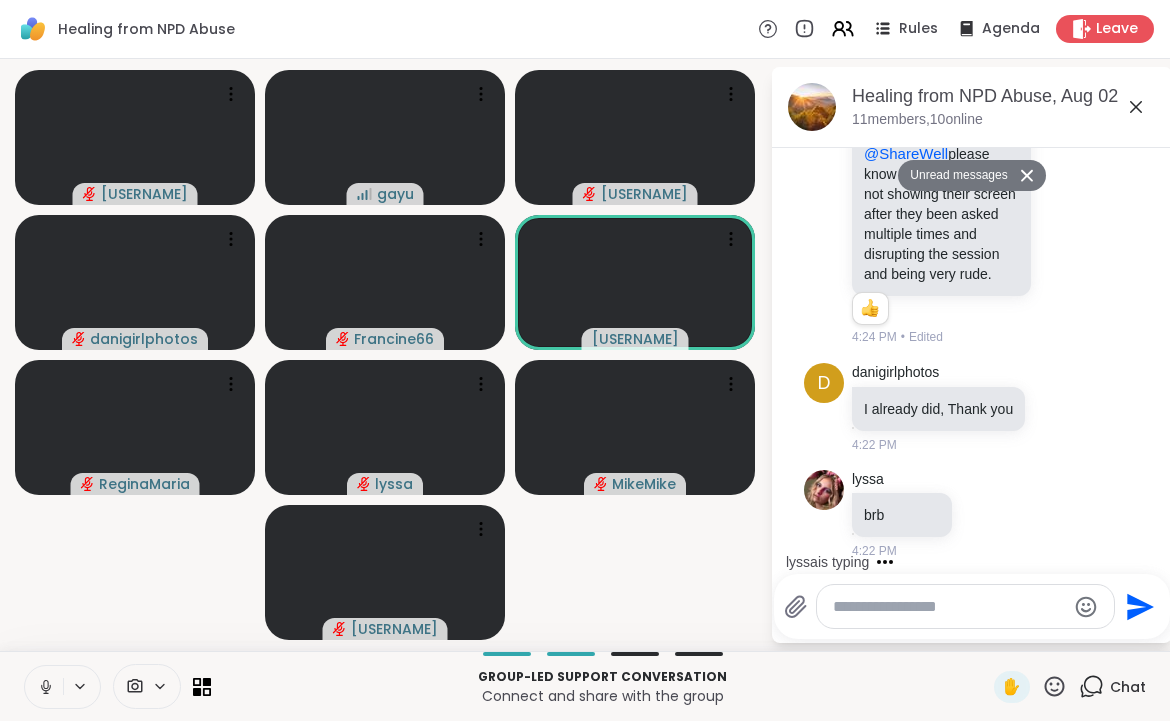 click 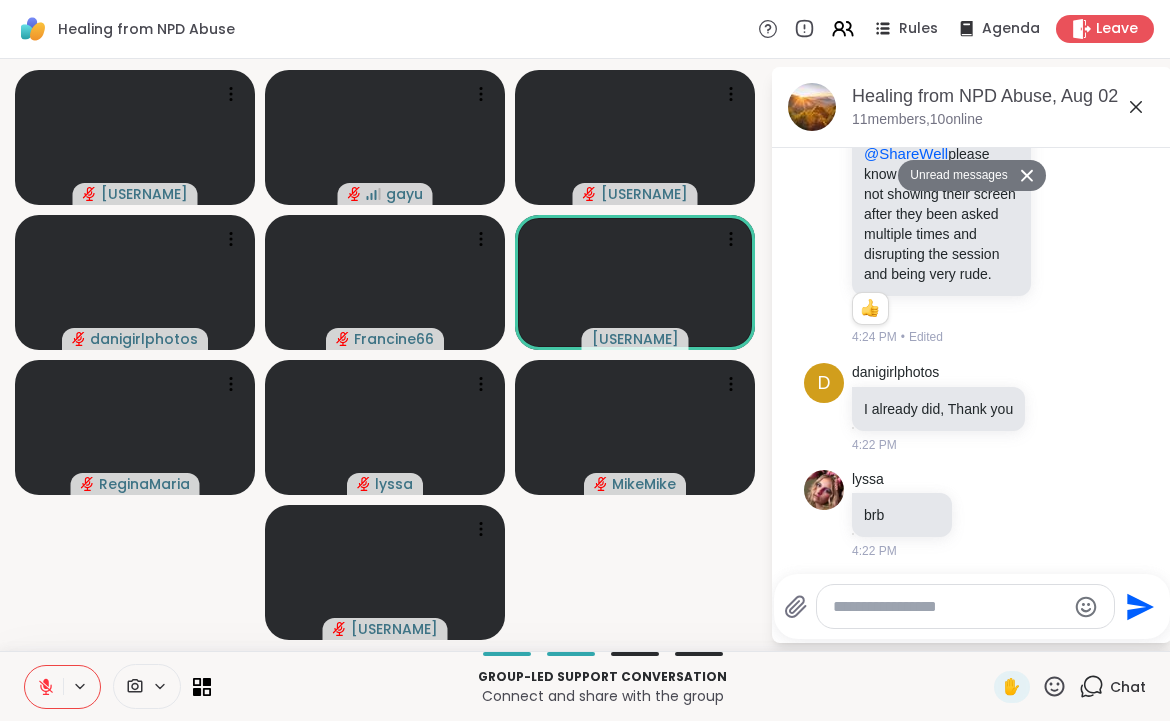 click 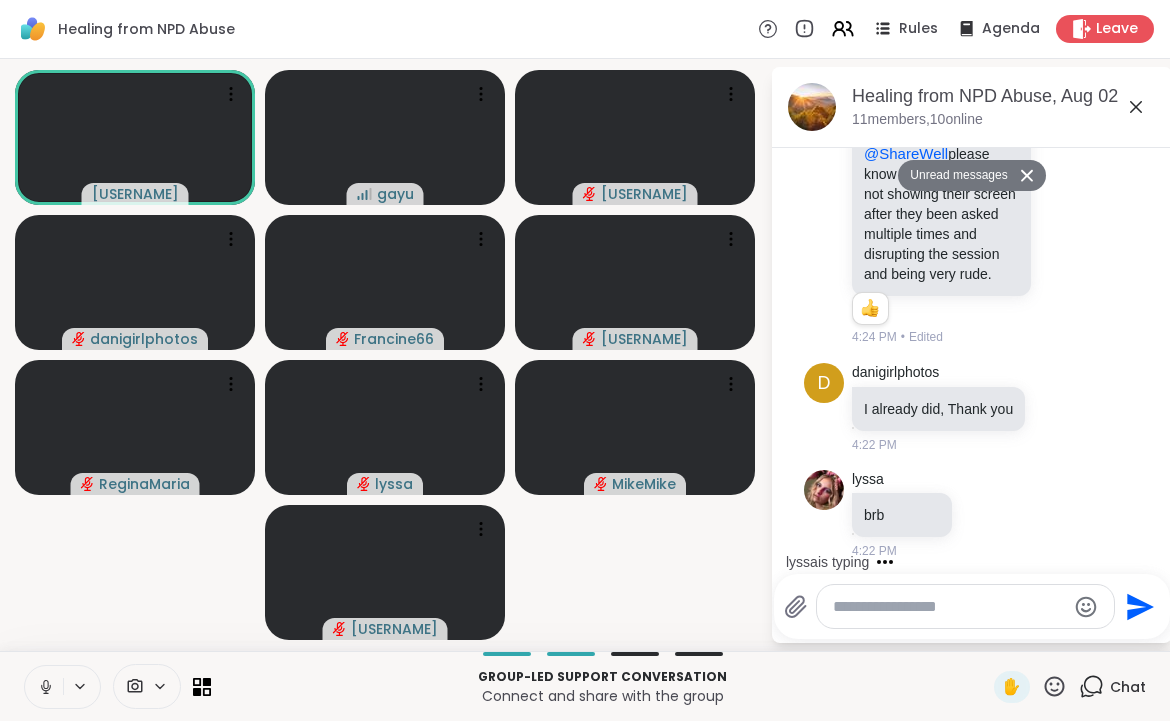 click 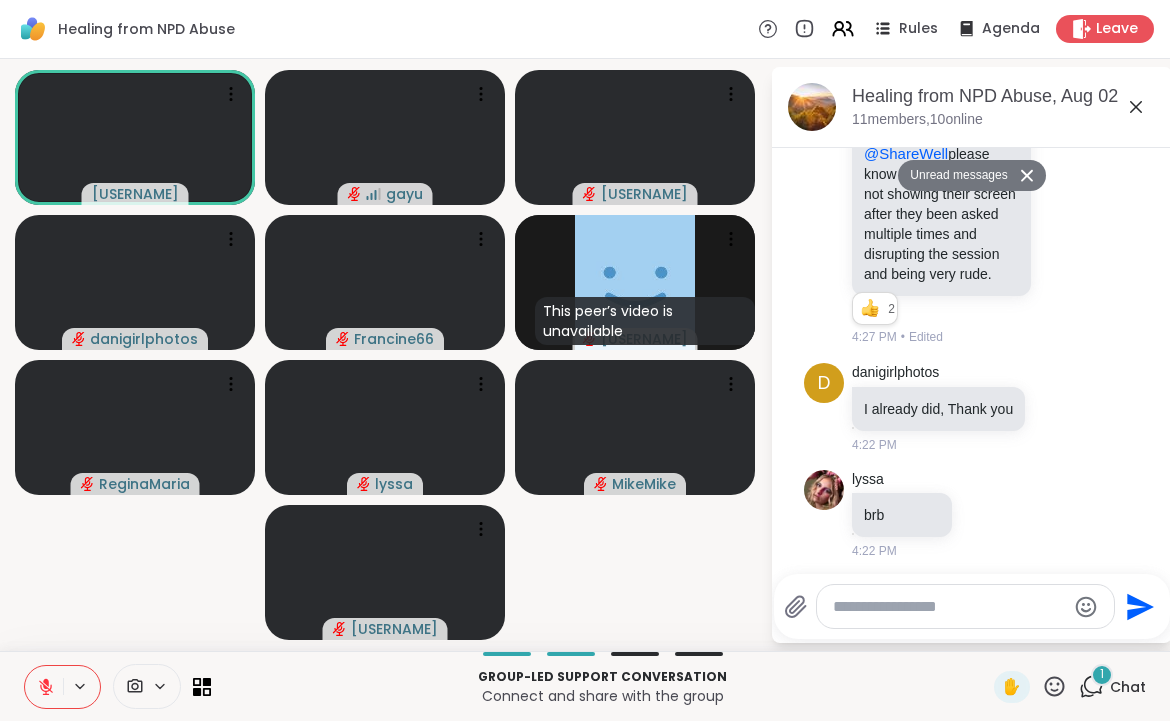 scroll, scrollTop: 1005, scrollLeft: 0, axis: vertical 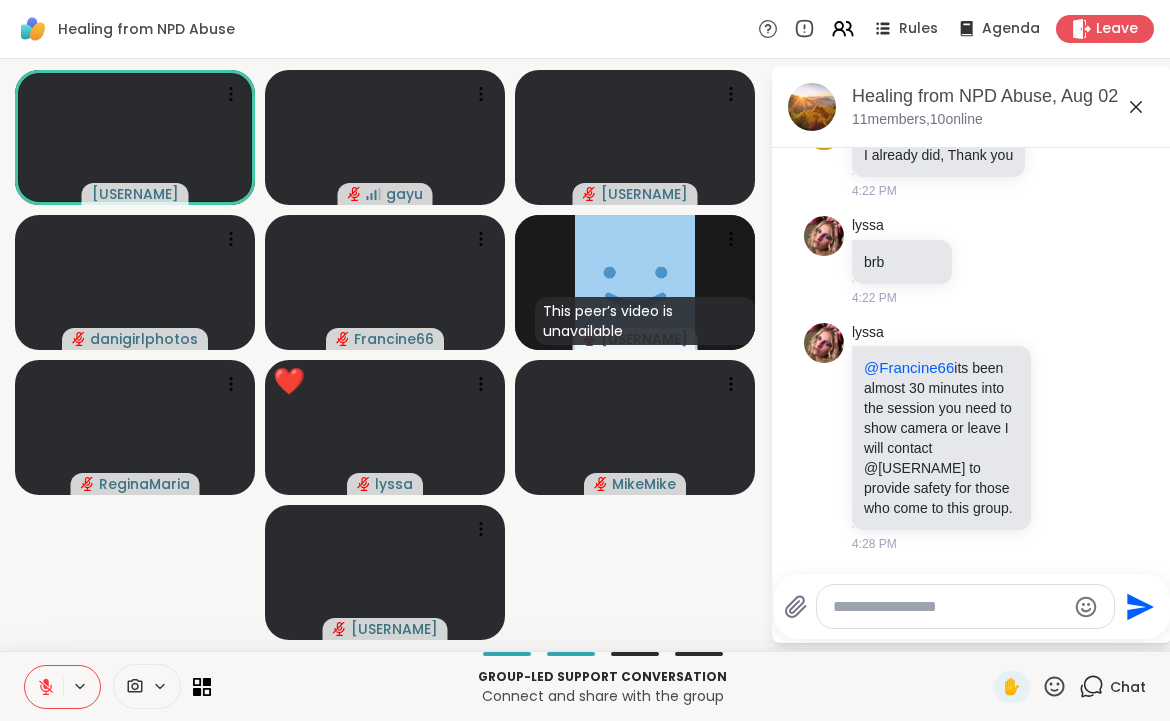 click 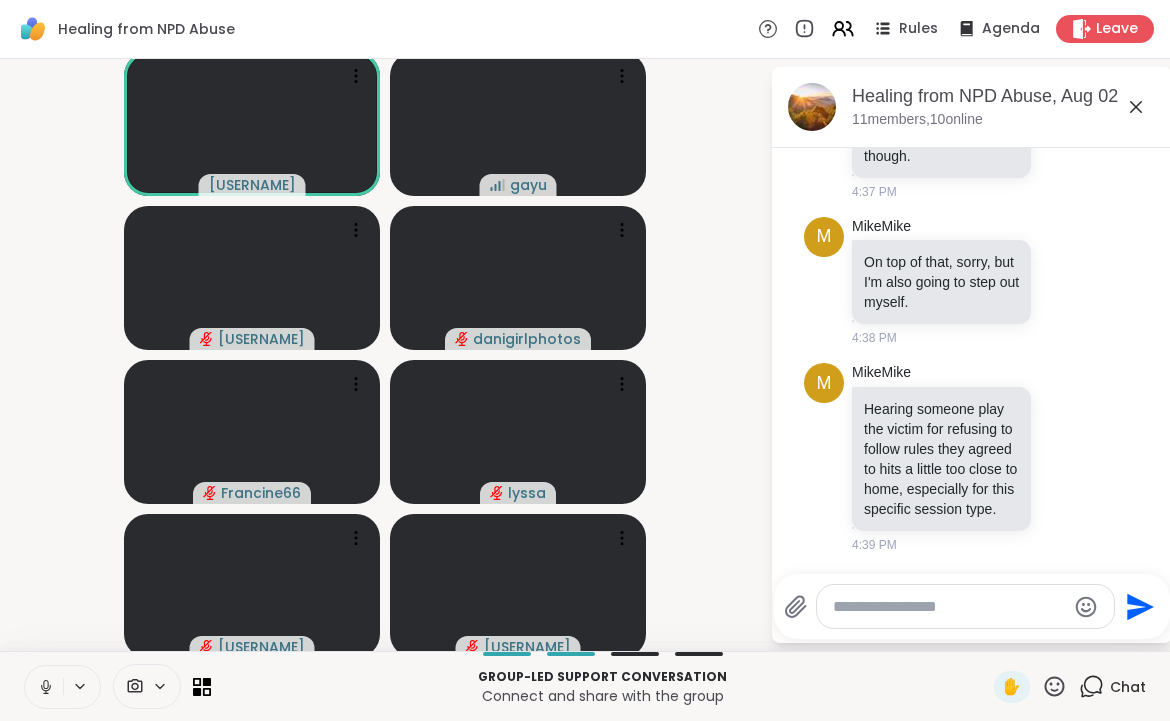 scroll, scrollTop: 1766, scrollLeft: 0, axis: vertical 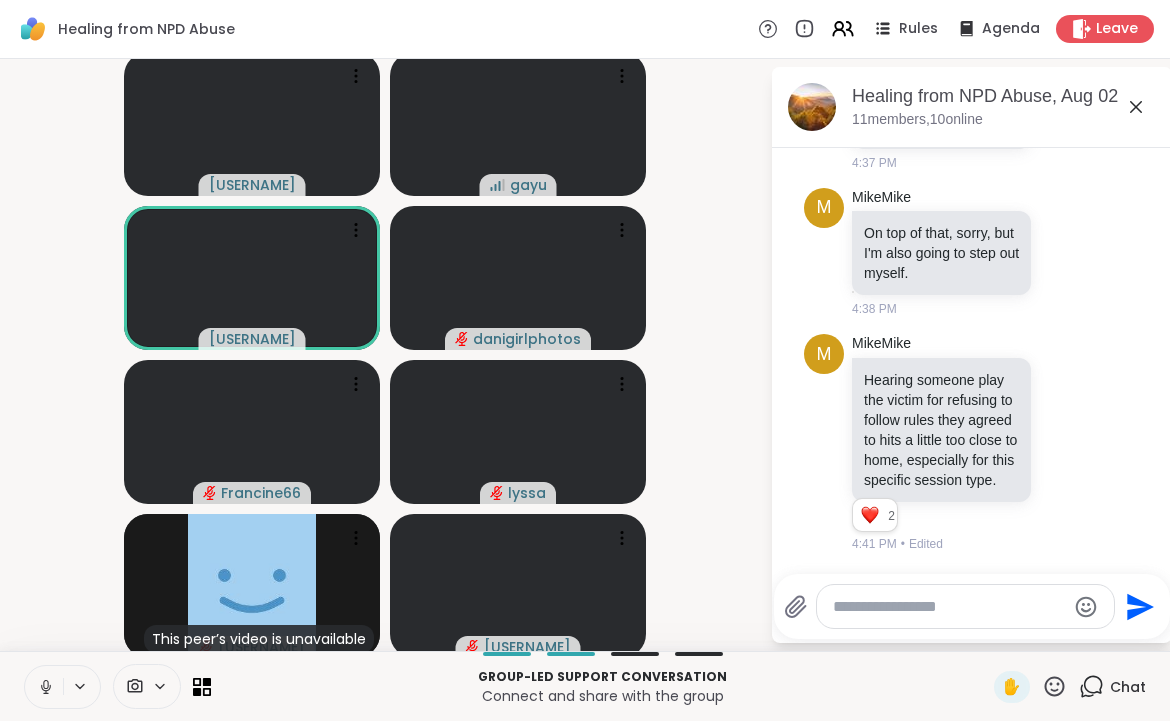 click 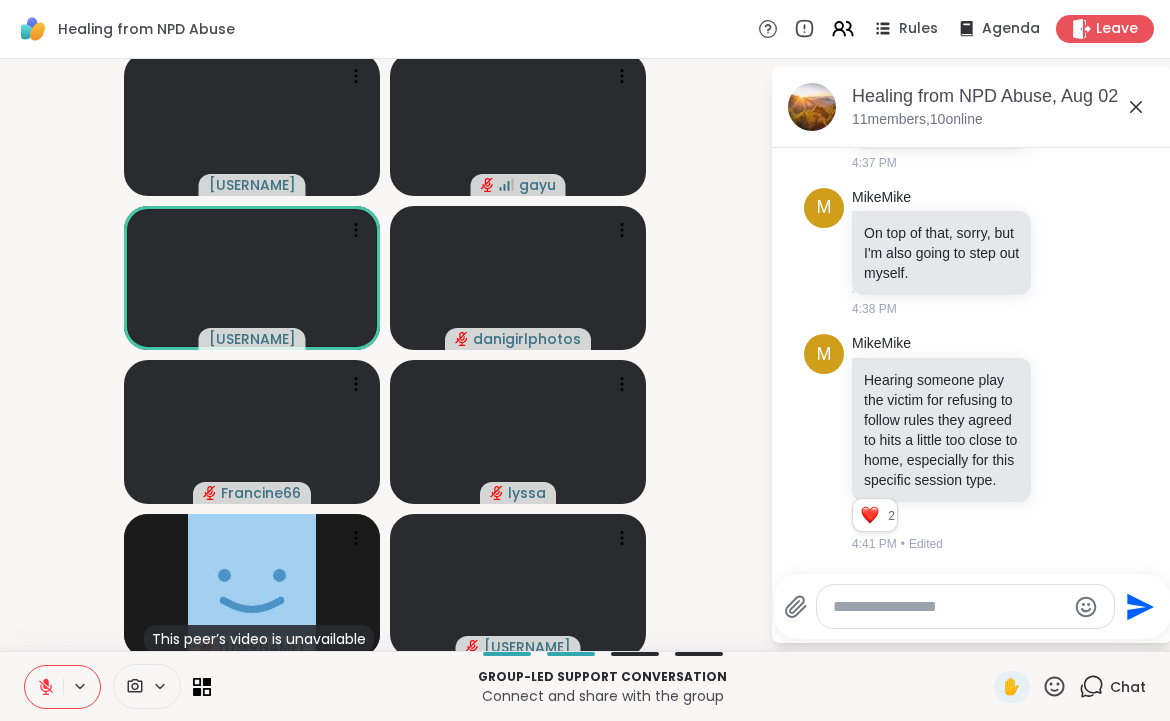 click 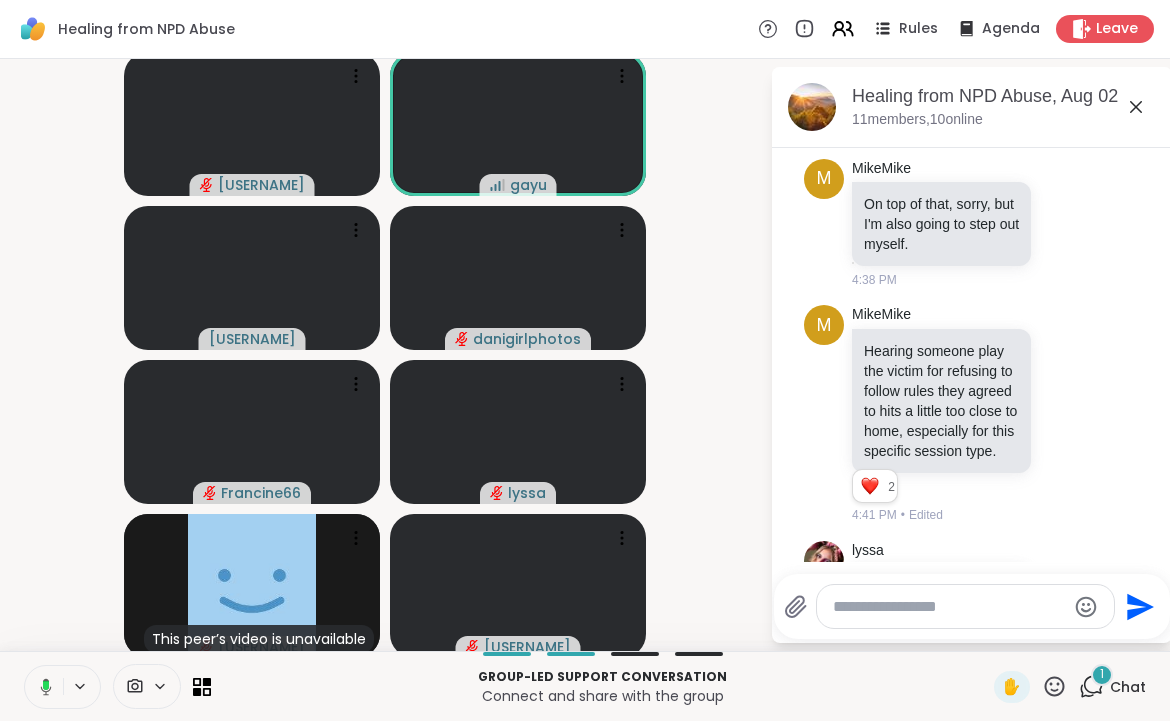 scroll, scrollTop: 2452, scrollLeft: 0, axis: vertical 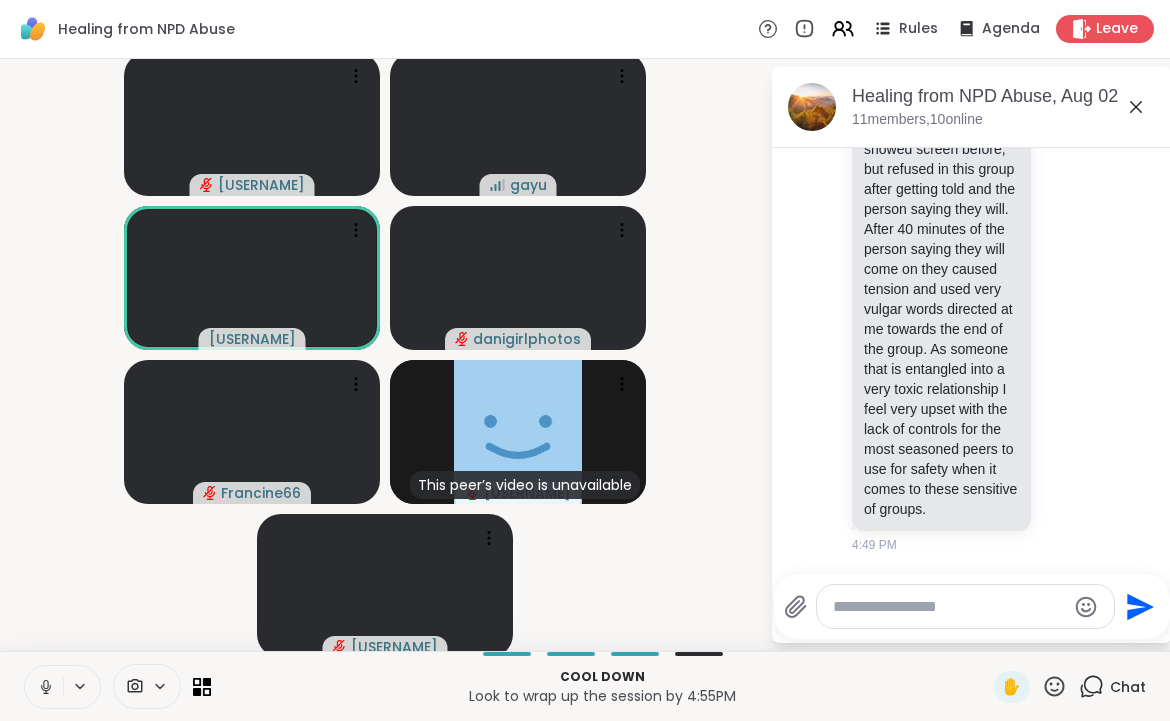click 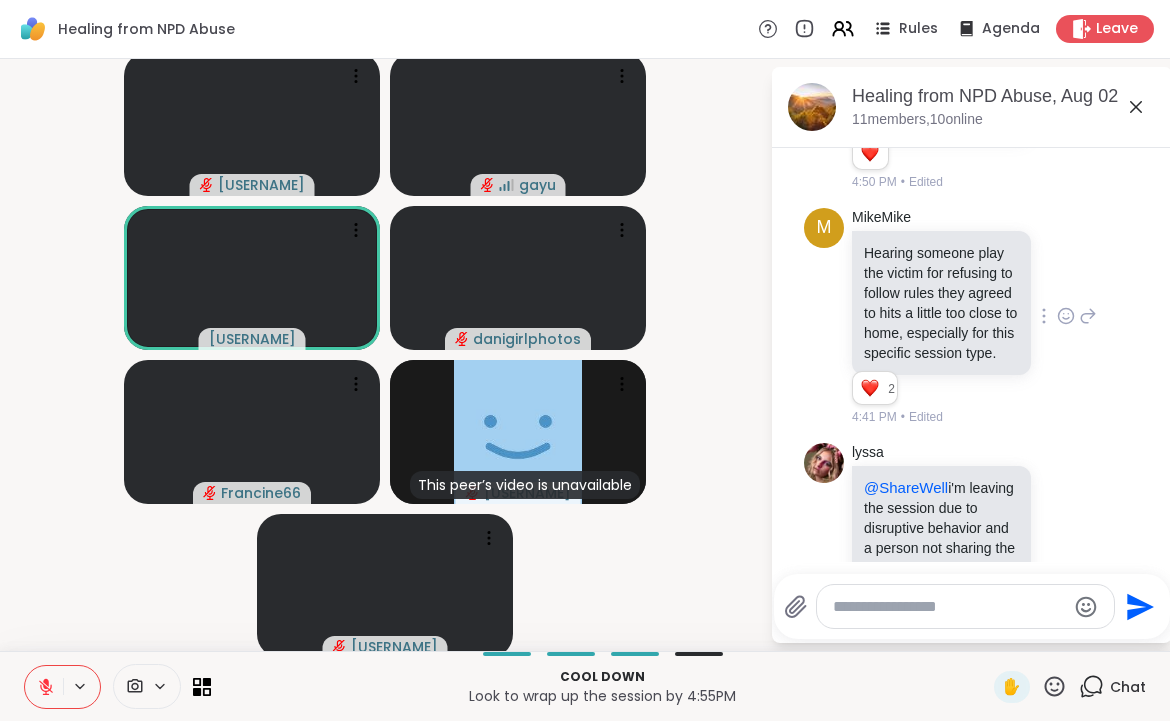 scroll, scrollTop: 1931, scrollLeft: 0, axis: vertical 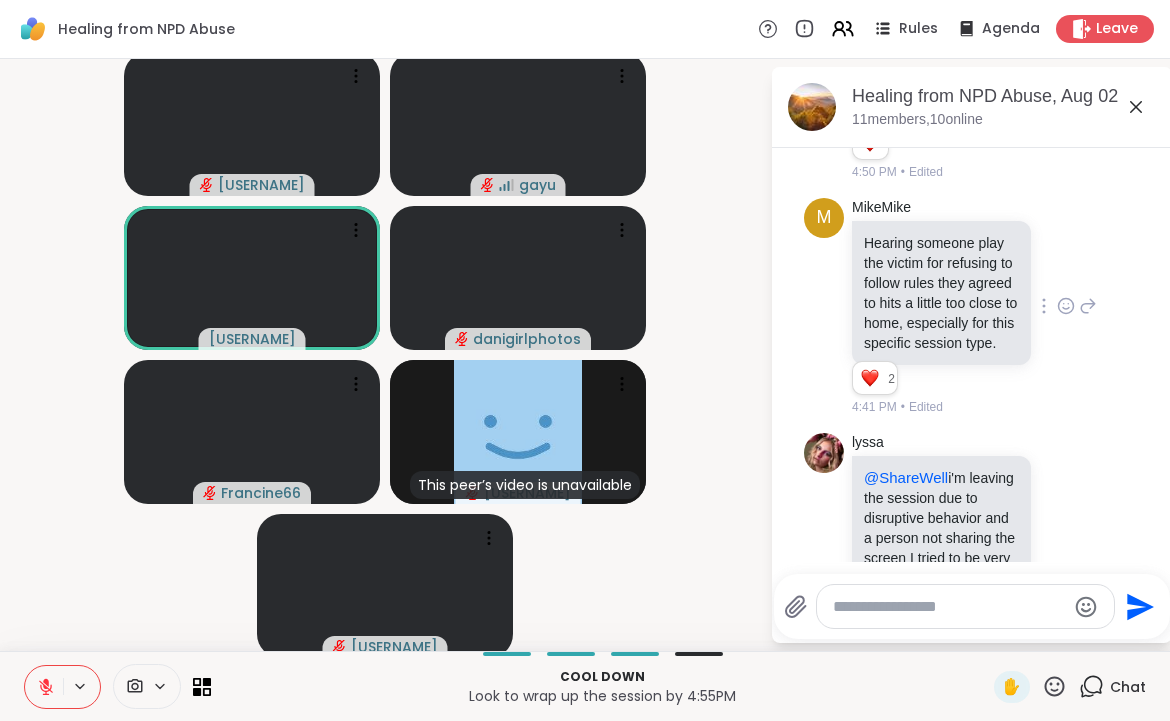 click on "2" at bounding box center [892, 379] 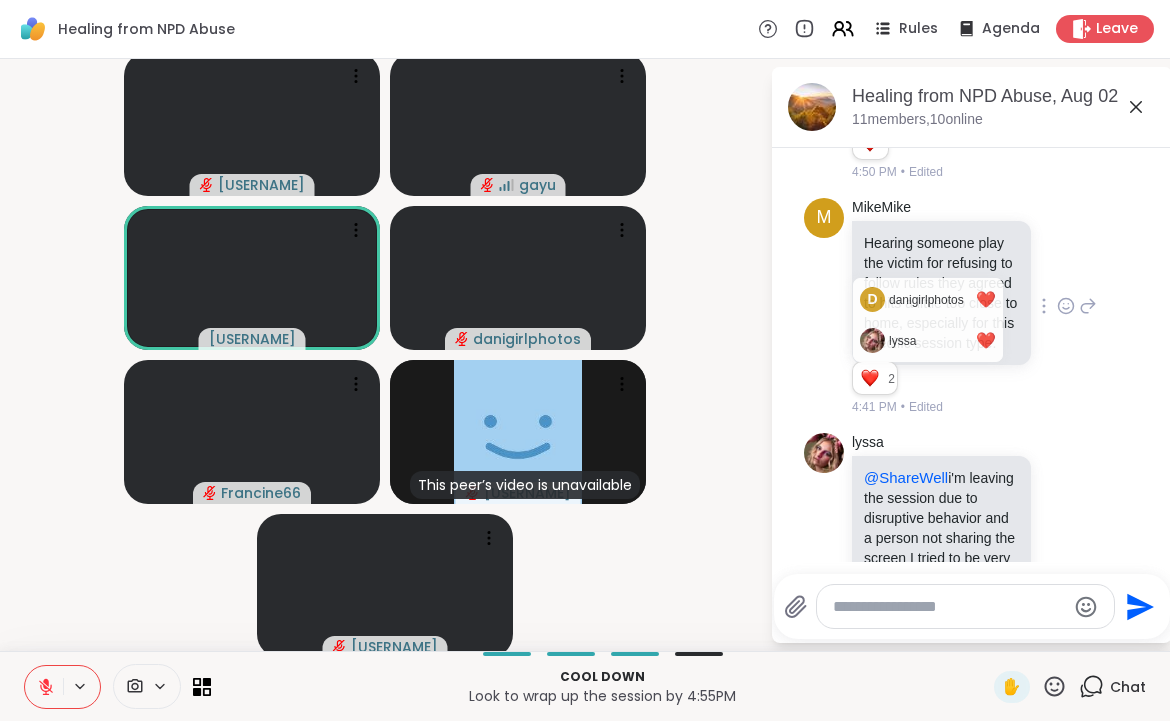 click on "2" at bounding box center (869, 378) 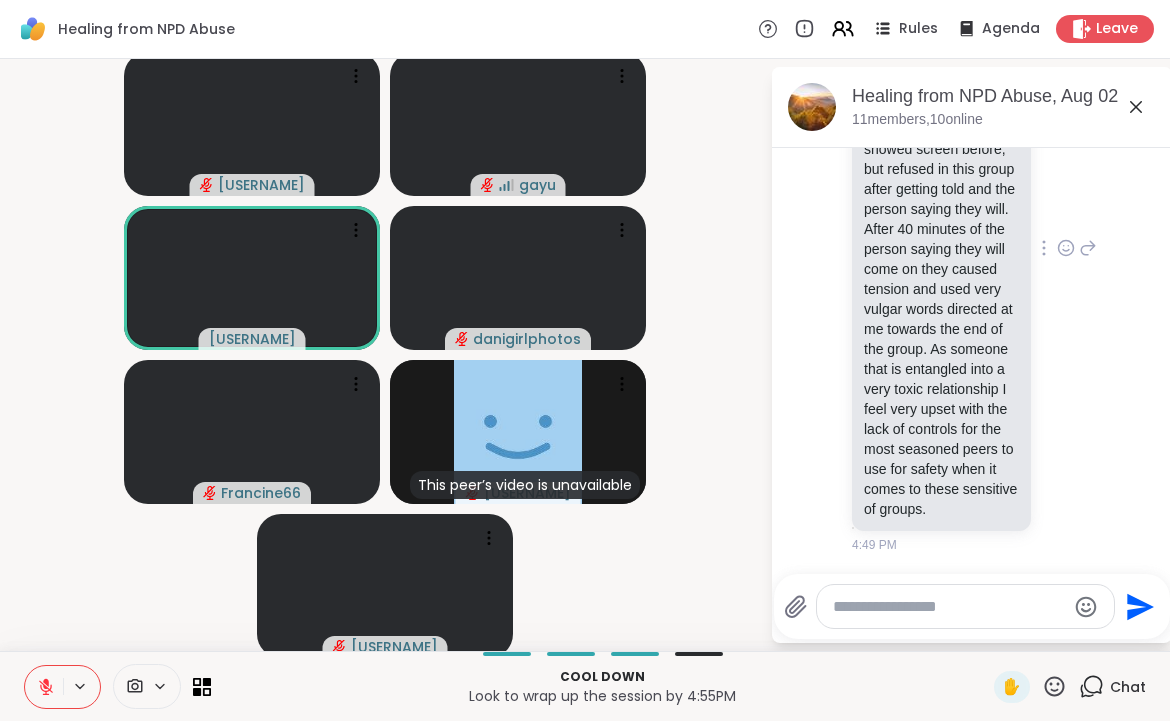 scroll, scrollTop: 2508, scrollLeft: 0, axis: vertical 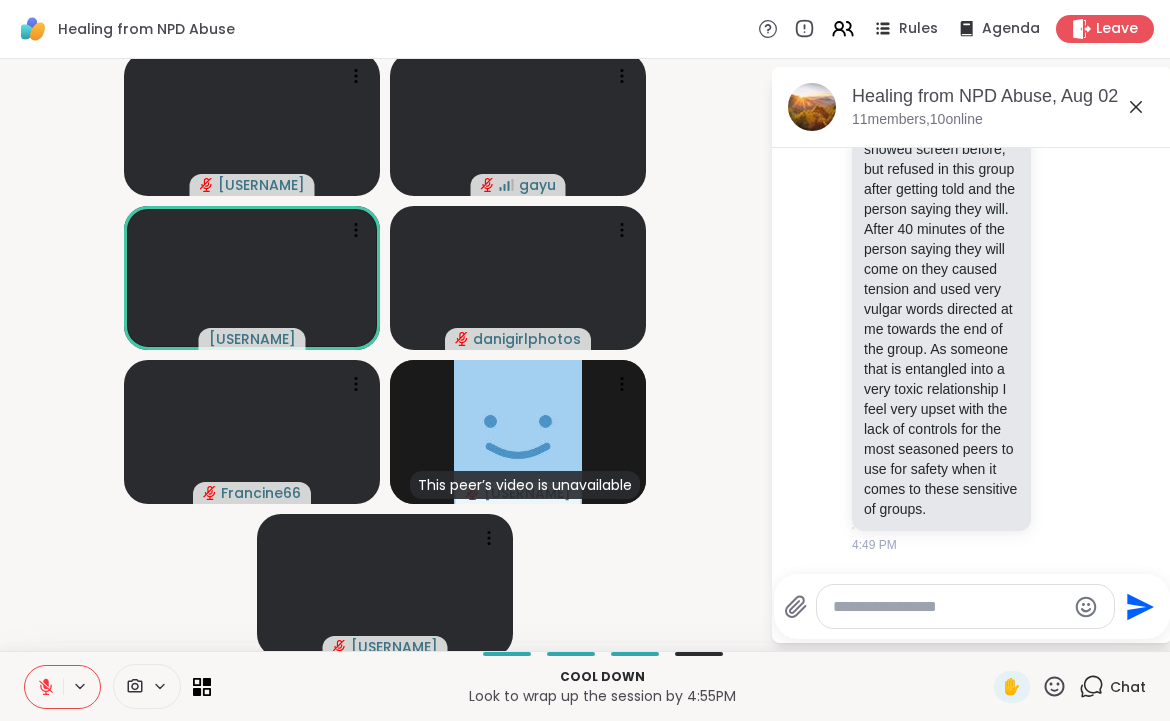 click at bounding box center (44, 687) 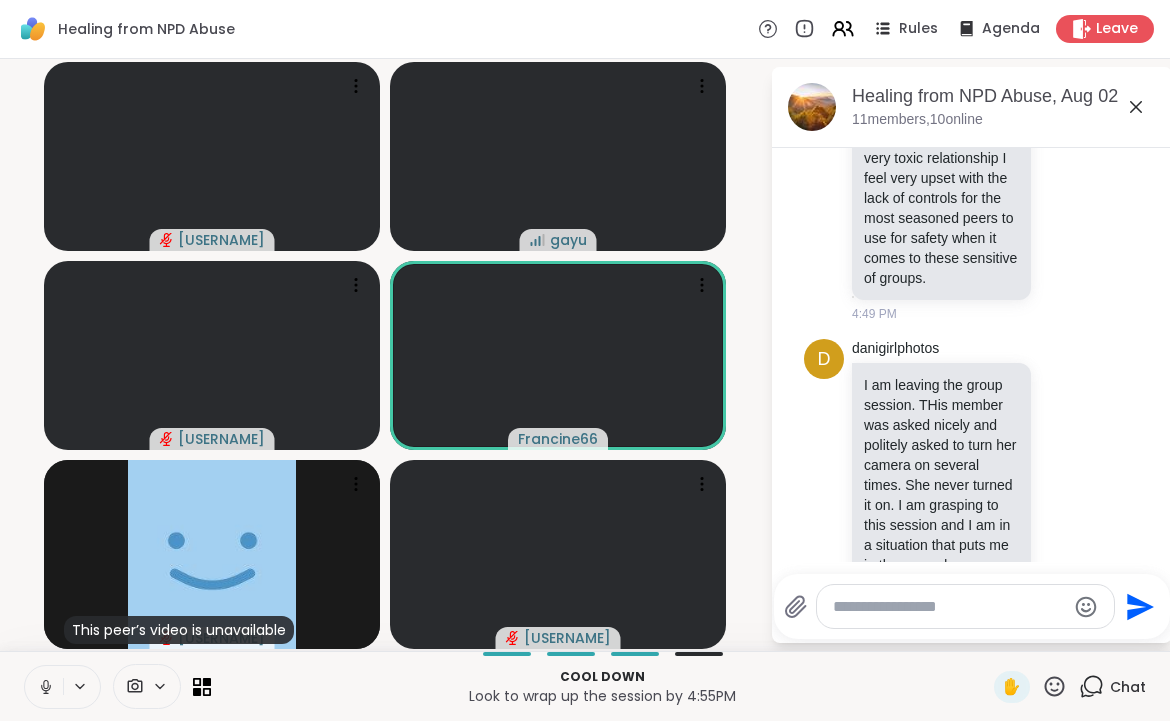 scroll, scrollTop: 2834, scrollLeft: 0, axis: vertical 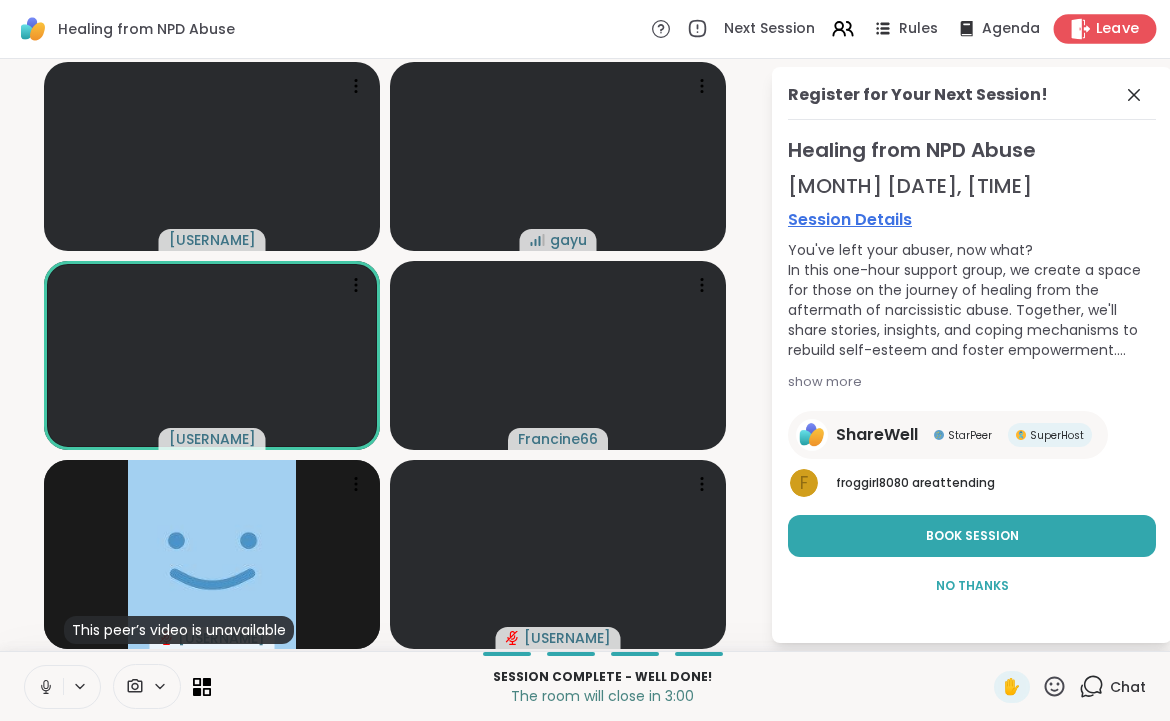 click on "Leave" at bounding box center [1118, 29] 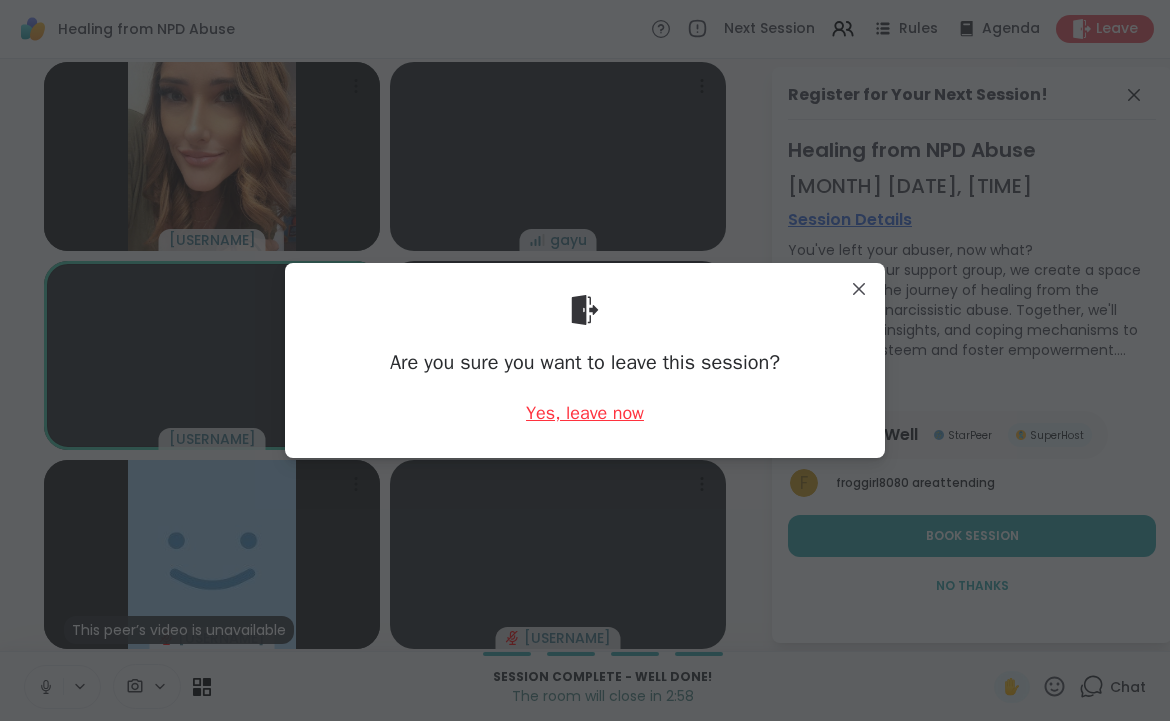 click on "Yes, leave now" at bounding box center (585, 413) 